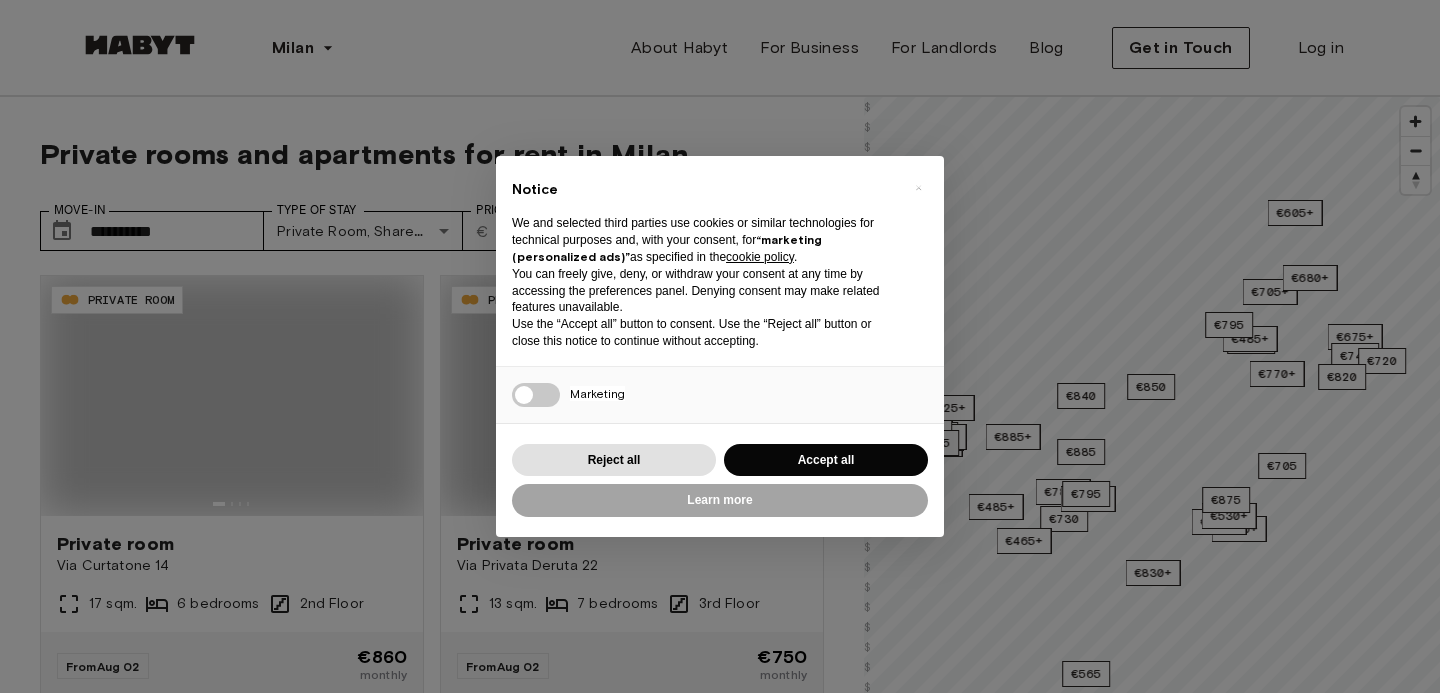 scroll, scrollTop: 0, scrollLeft: 0, axis: both 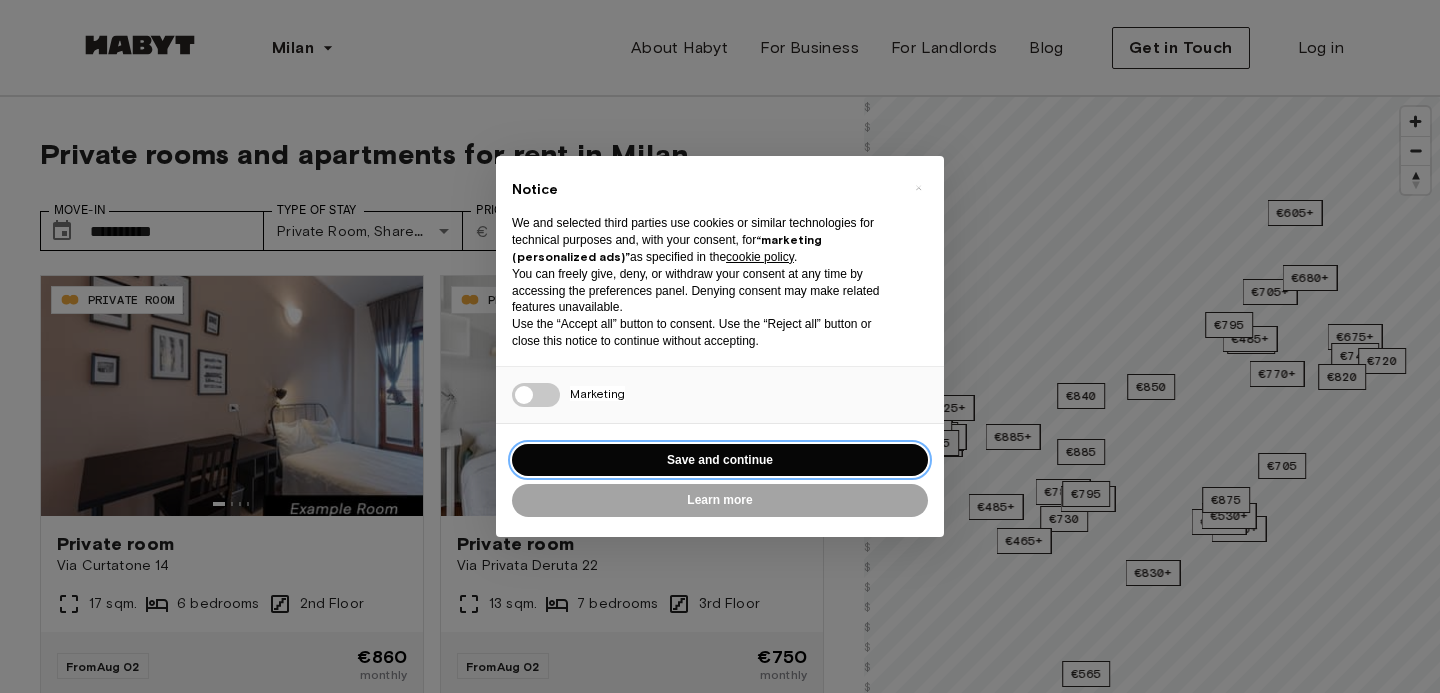 click on "Save and continue" at bounding box center [720, 460] 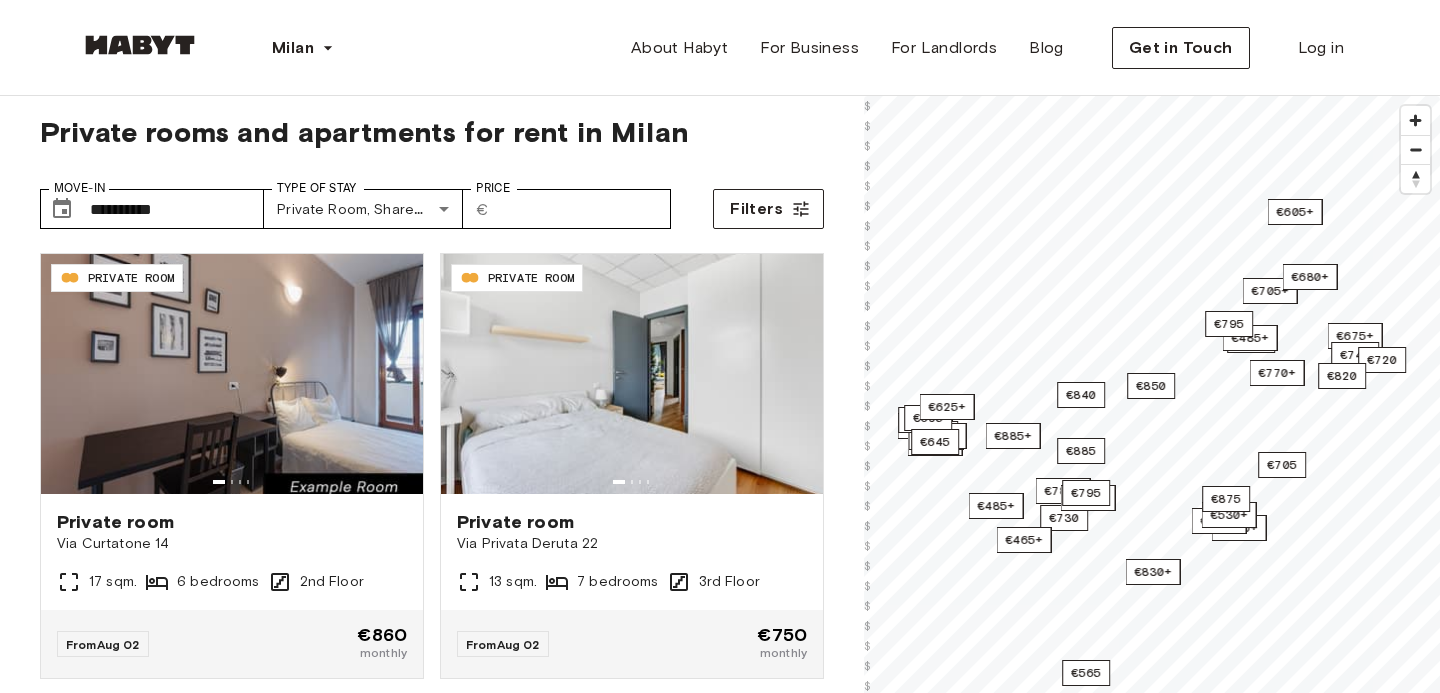 scroll, scrollTop: 0, scrollLeft: 0, axis: both 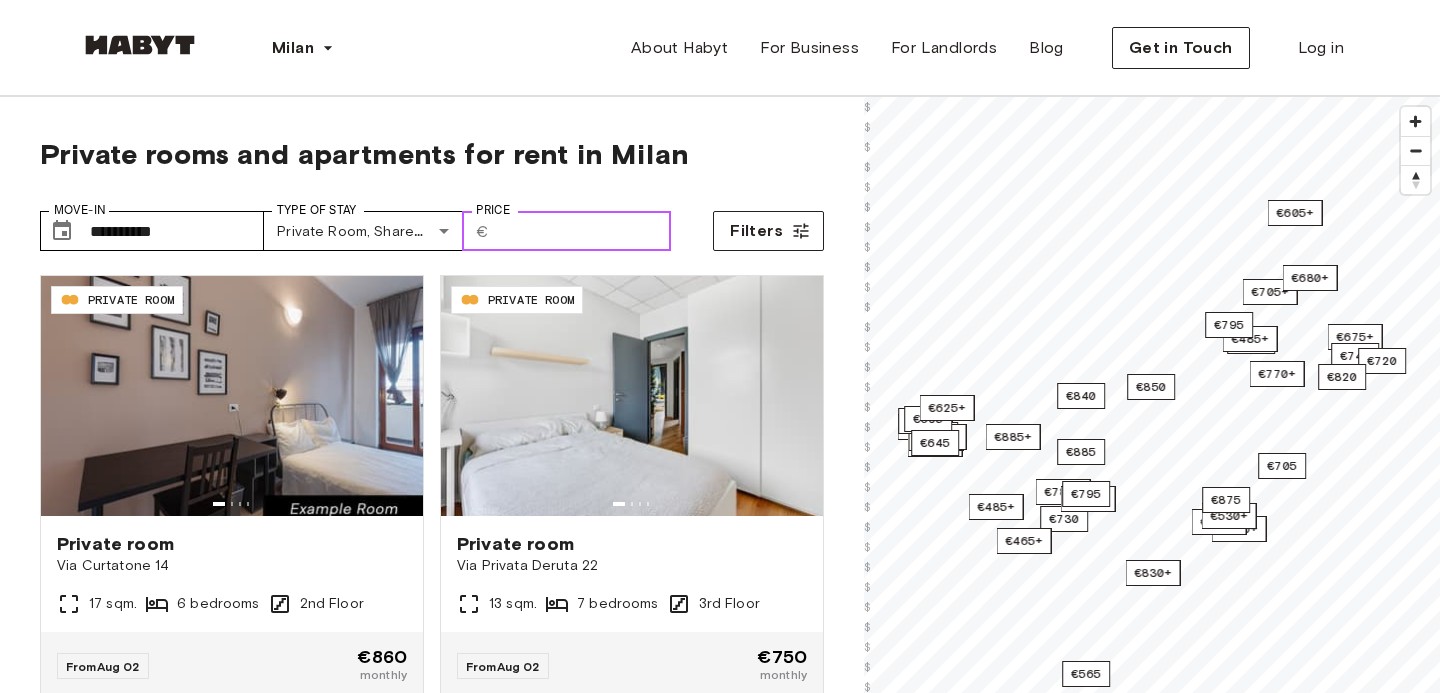 click on "Price" at bounding box center [584, 231] 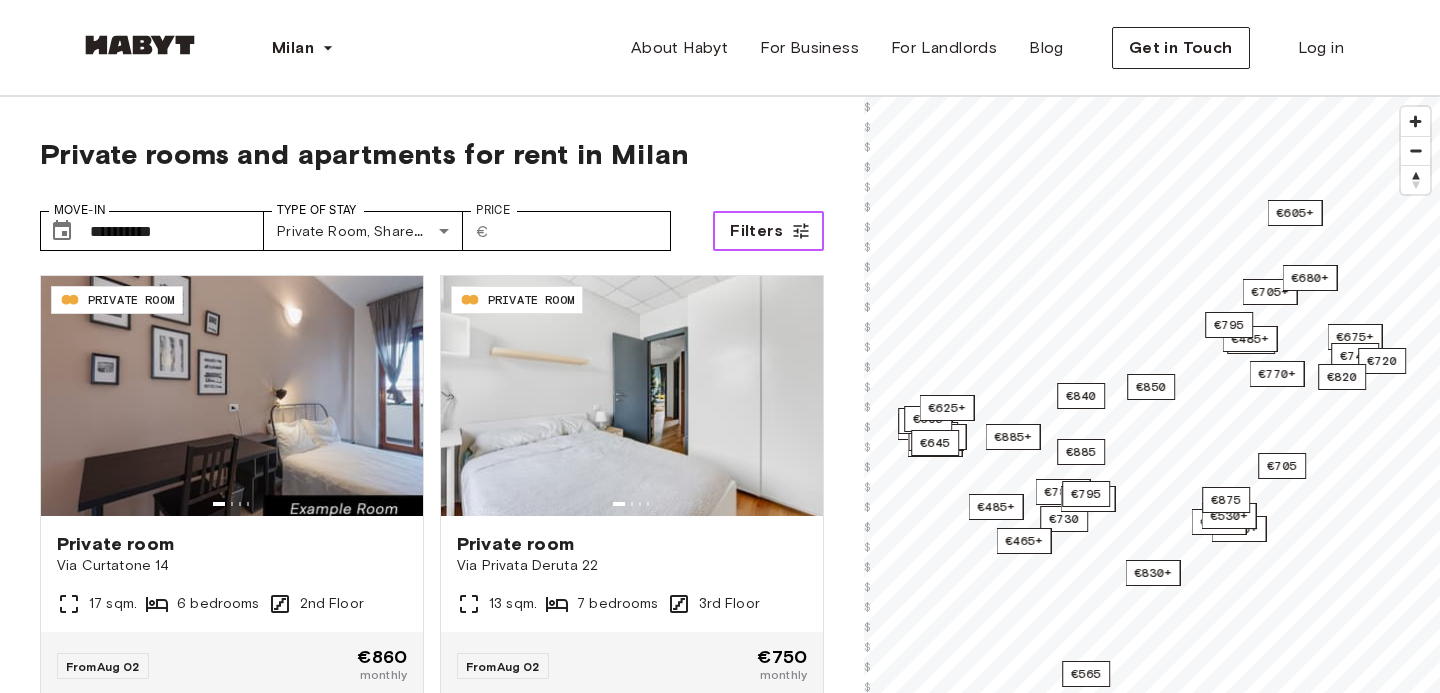 click on "Filters" at bounding box center [756, 231] 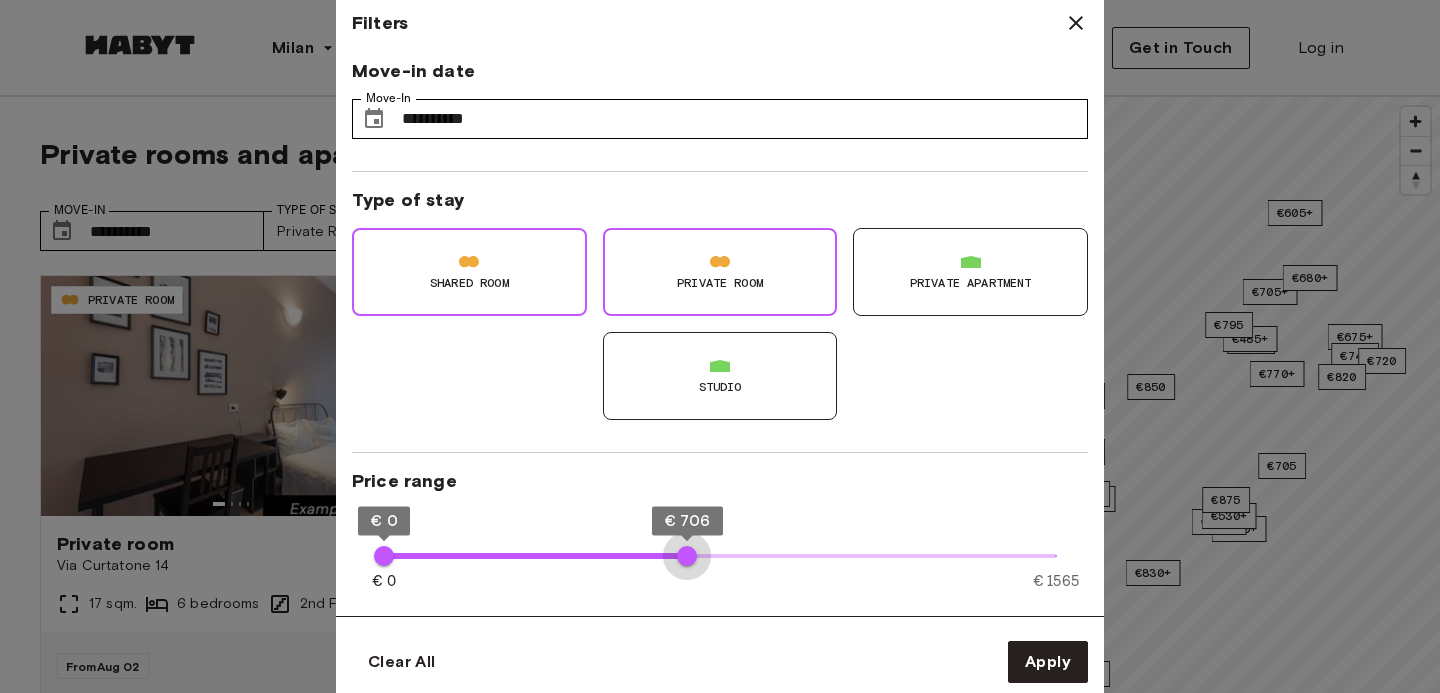 type on "***" 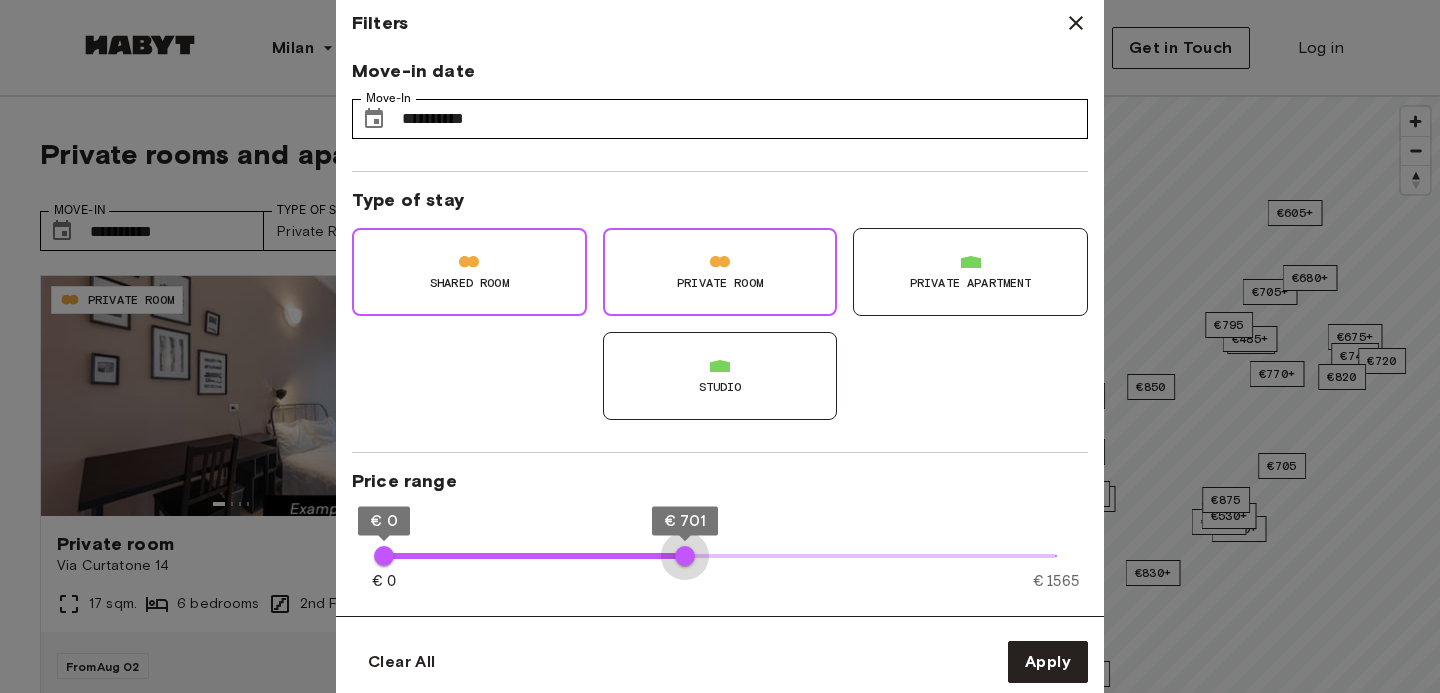 drag, startPoint x: 1060, startPoint y: 552, endPoint x: 685, endPoint y: 563, distance: 375.1613 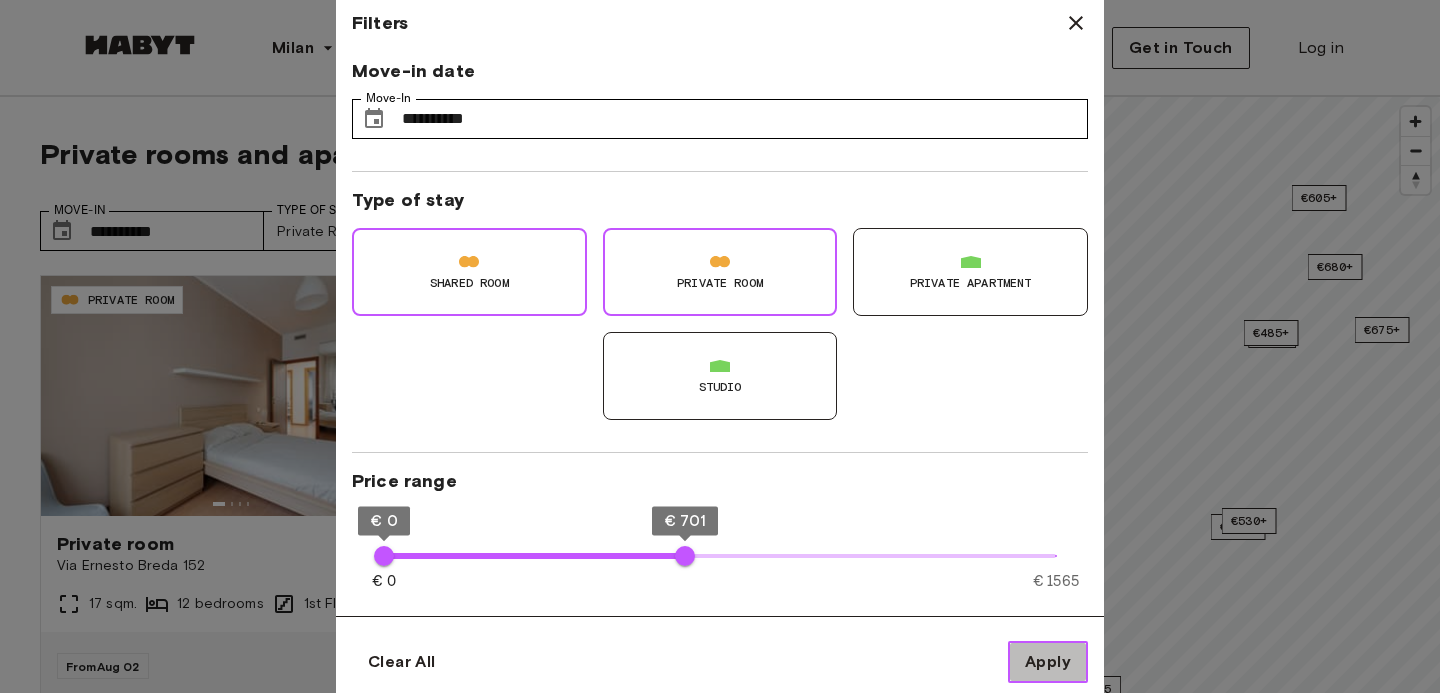 click on "Apply" at bounding box center (1048, 662) 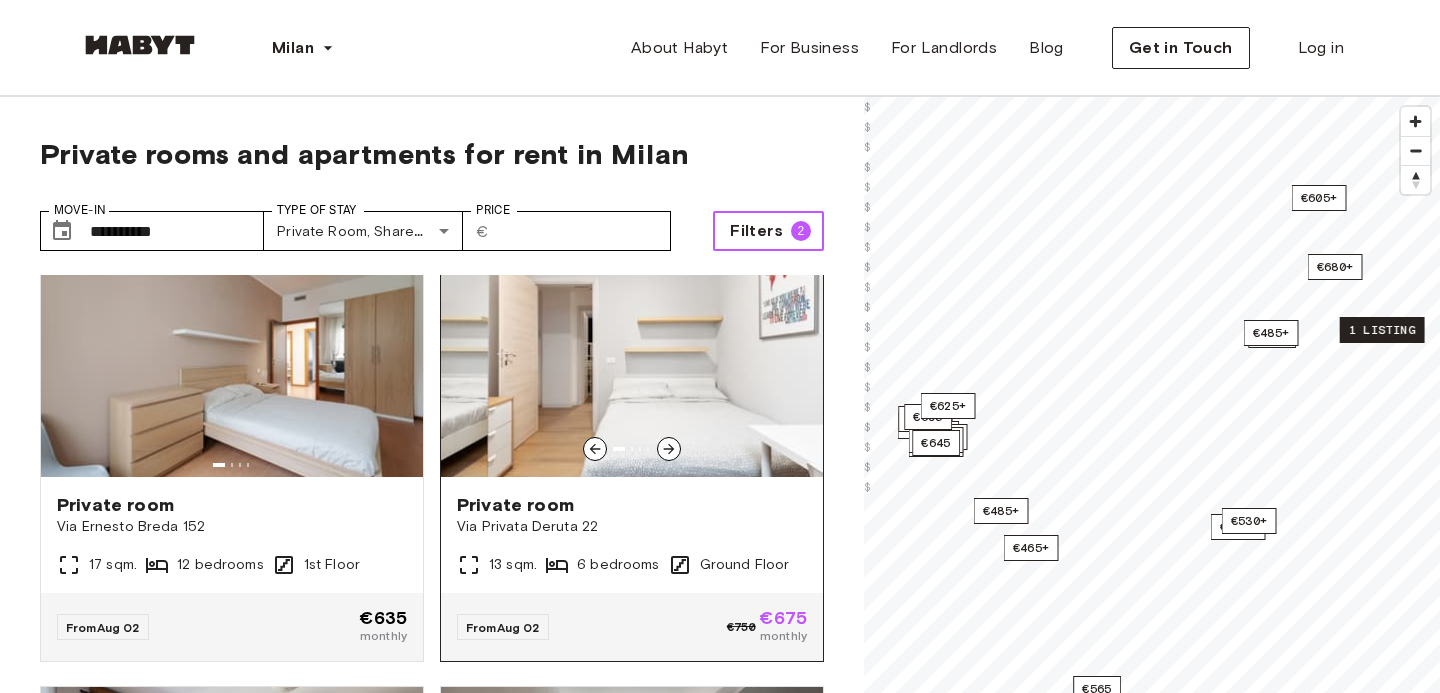 scroll, scrollTop: 0, scrollLeft: 0, axis: both 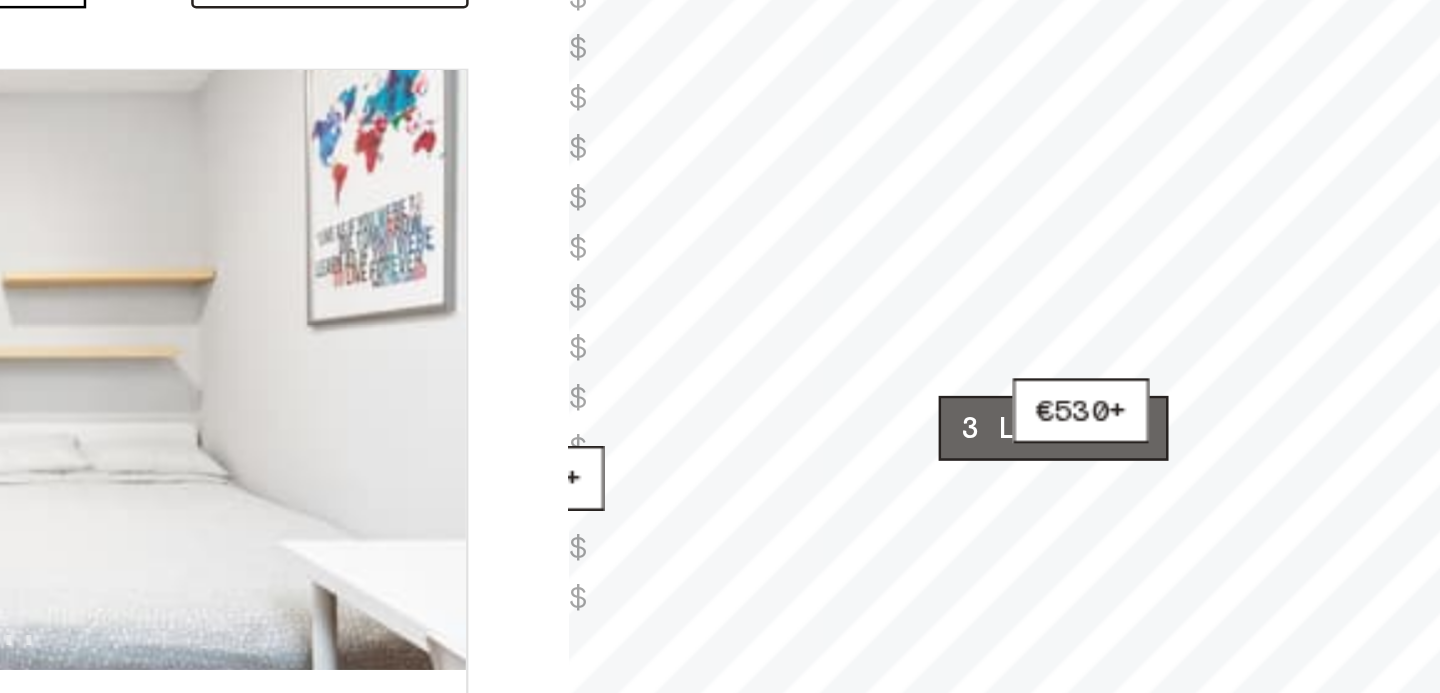 click on "3 listings" at bounding box center [1058, 419] 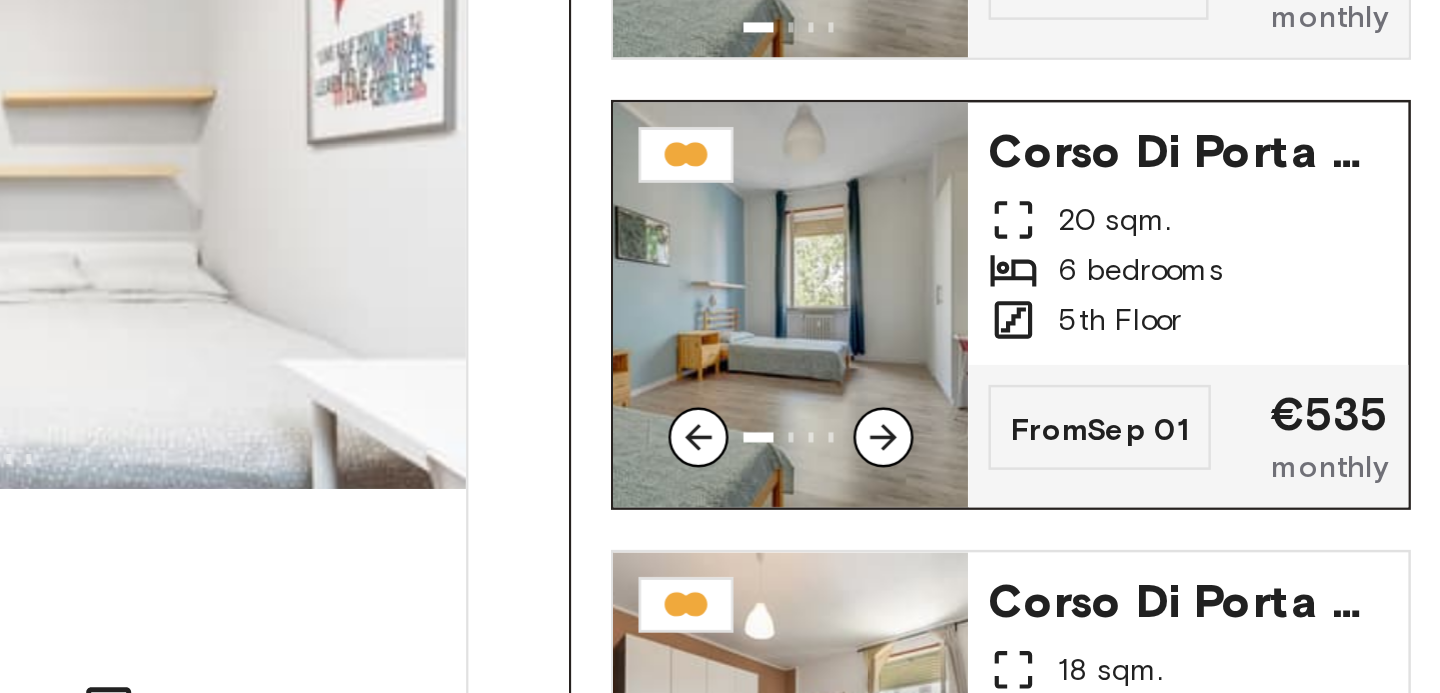 scroll, scrollTop: 83, scrollLeft: 0, axis: vertical 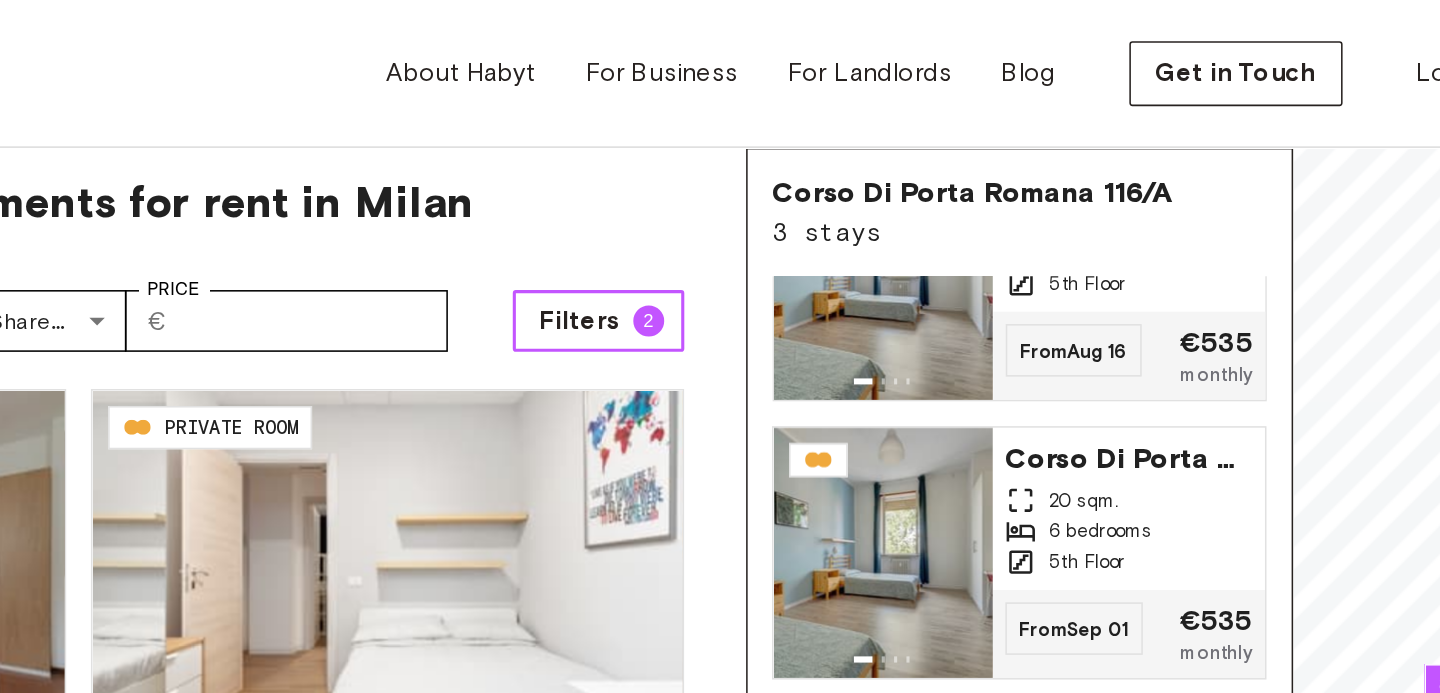 click on "Filters 2" at bounding box center (768, 208) 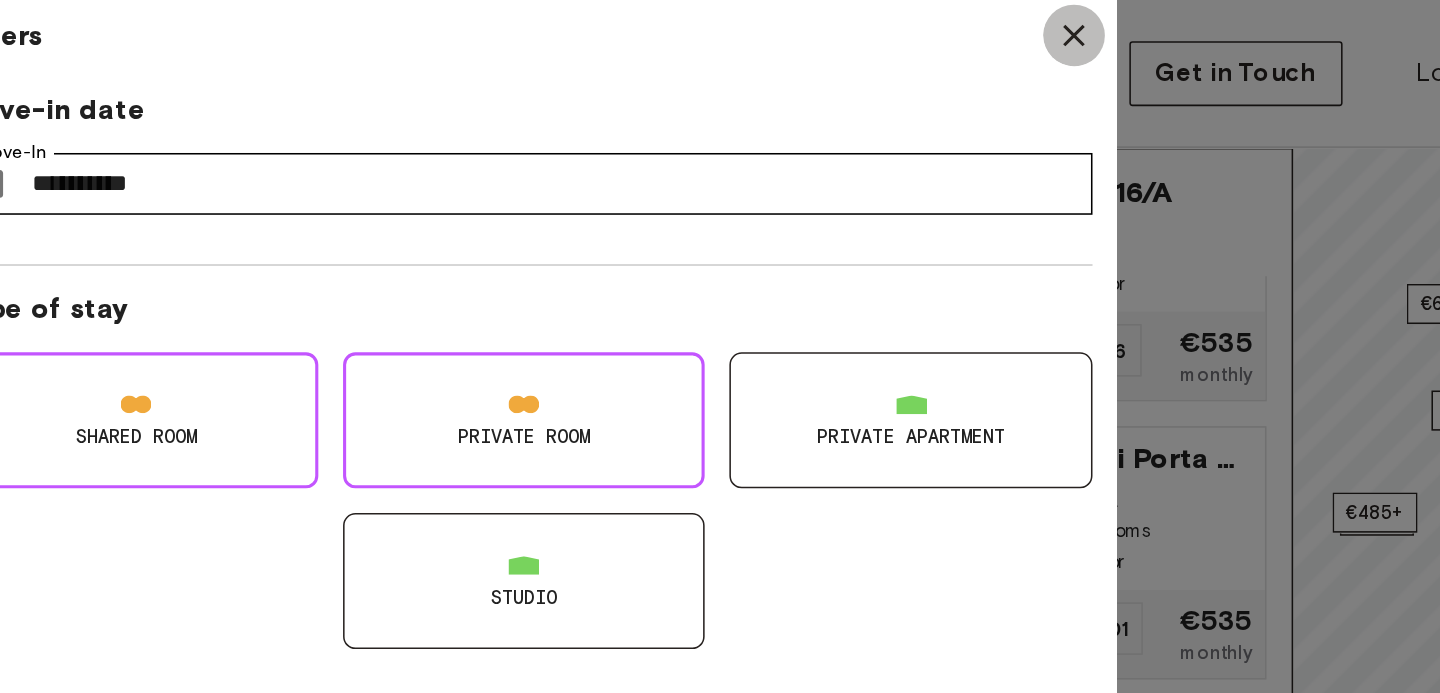 click 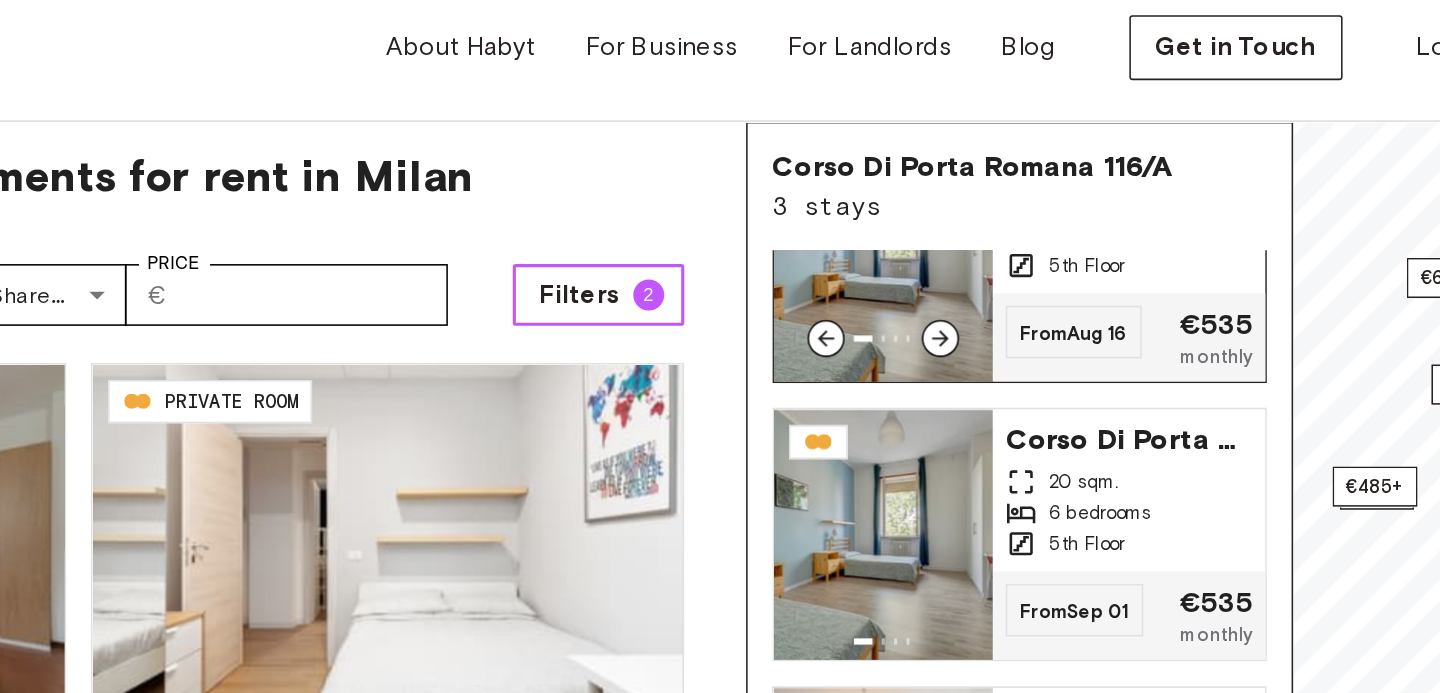 scroll, scrollTop: 83, scrollLeft: 0, axis: vertical 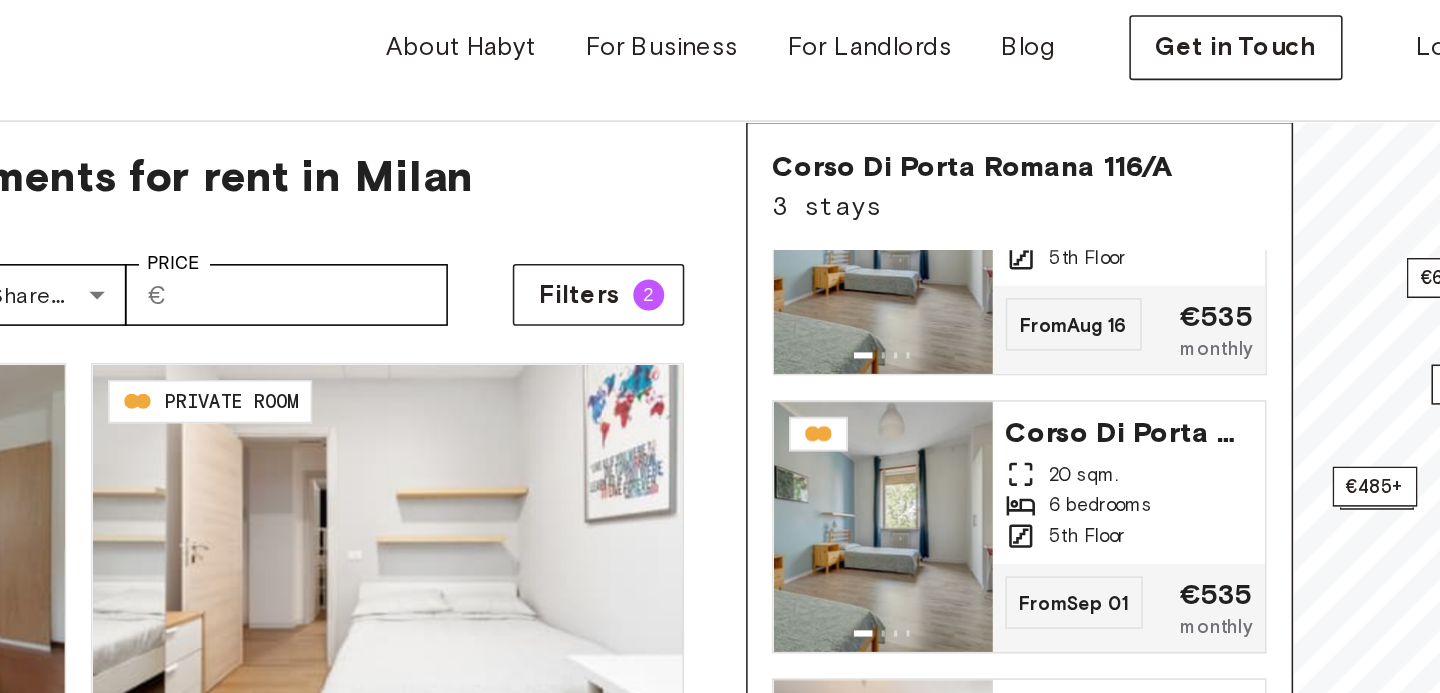 click on "**********" at bounding box center (432, 509) 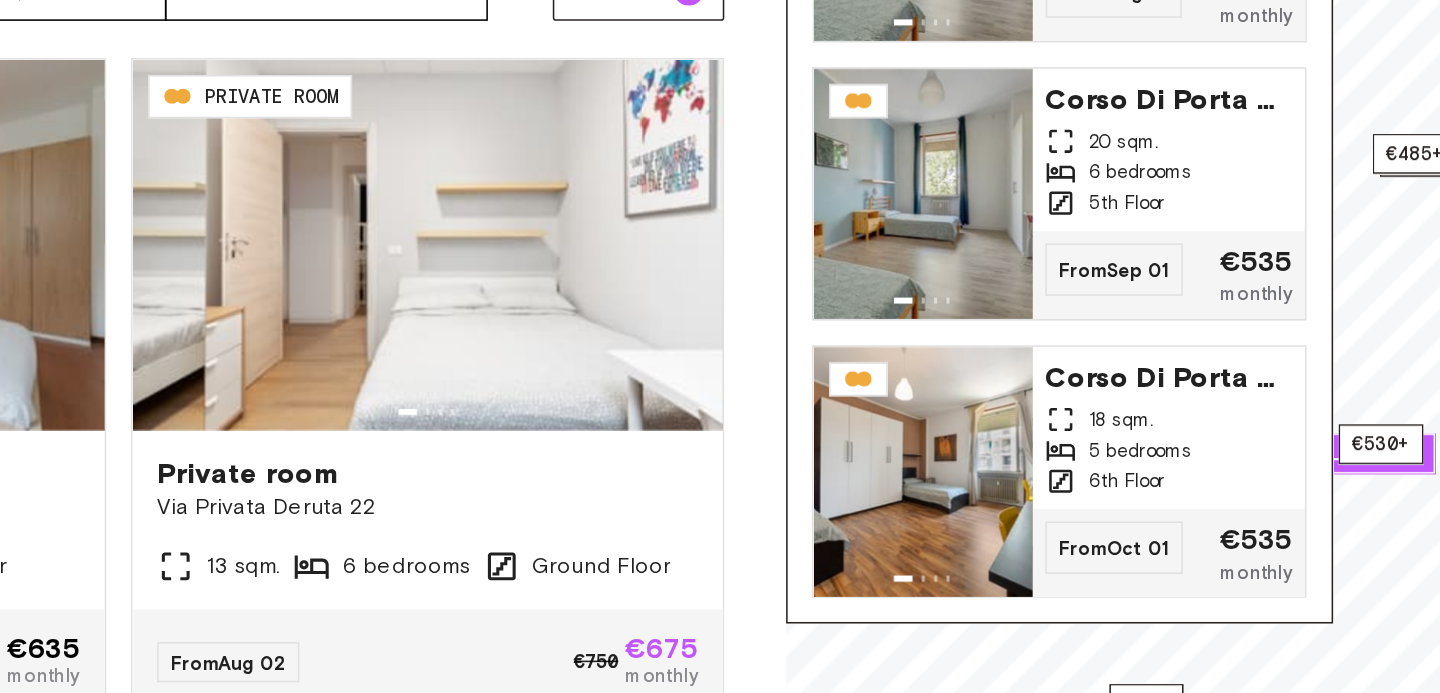 scroll, scrollTop: 88, scrollLeft: 0, axis: vertical 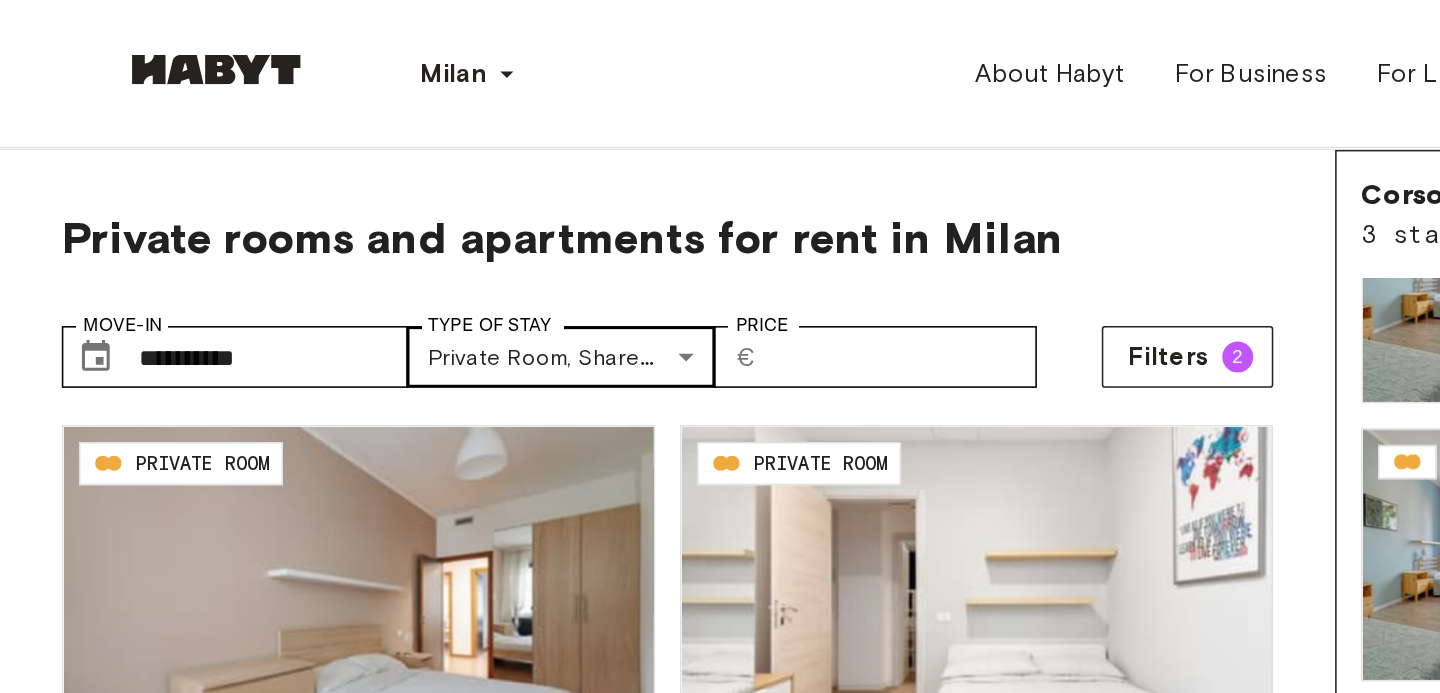 click on "**********" at bounding box center [720, 2378] 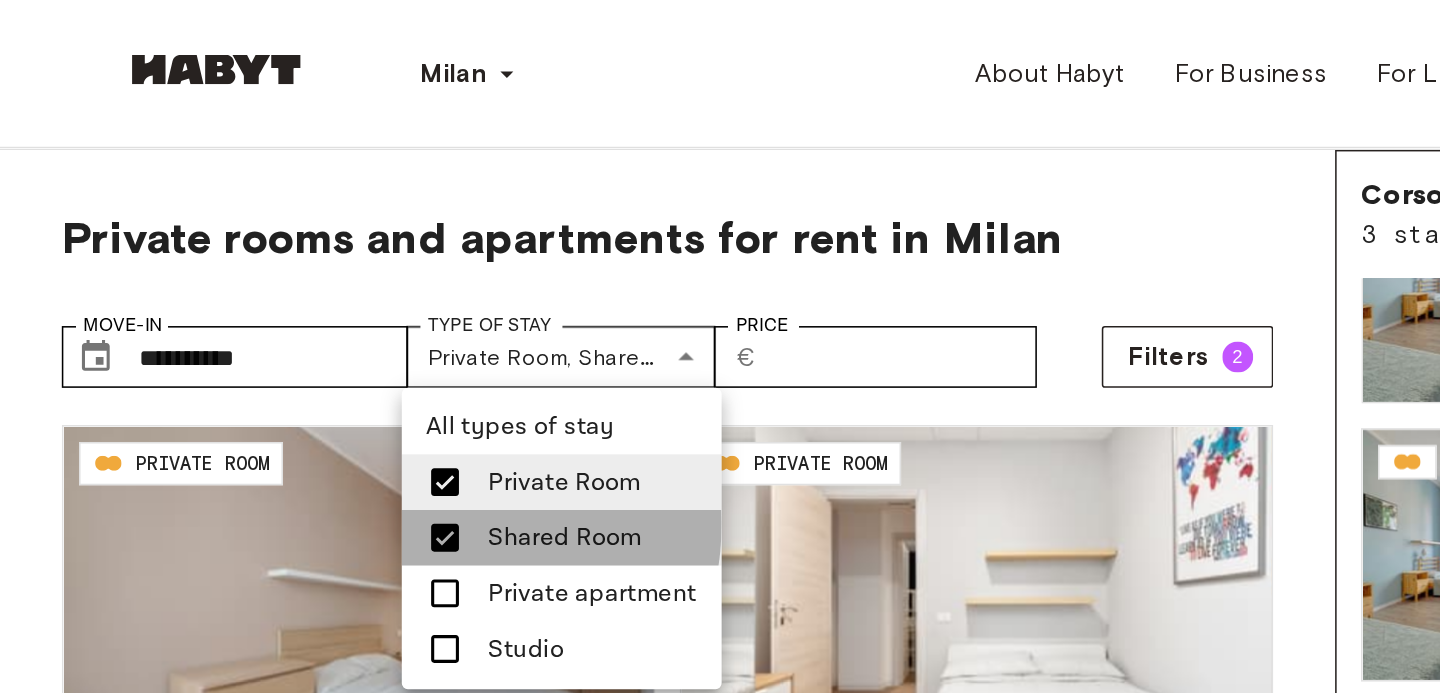 click at bounding box center [288, 348] 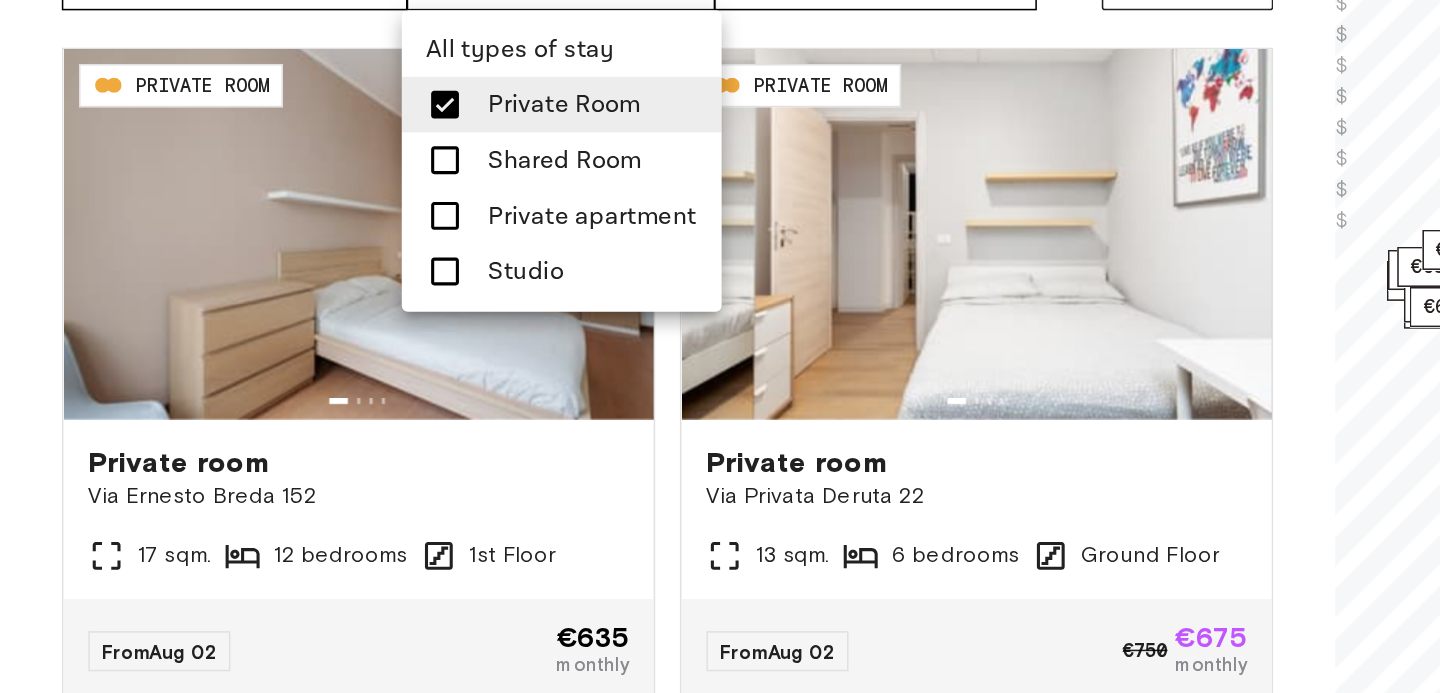 scroll, scrollTop: 0, scrollLeft: 0, axis: both 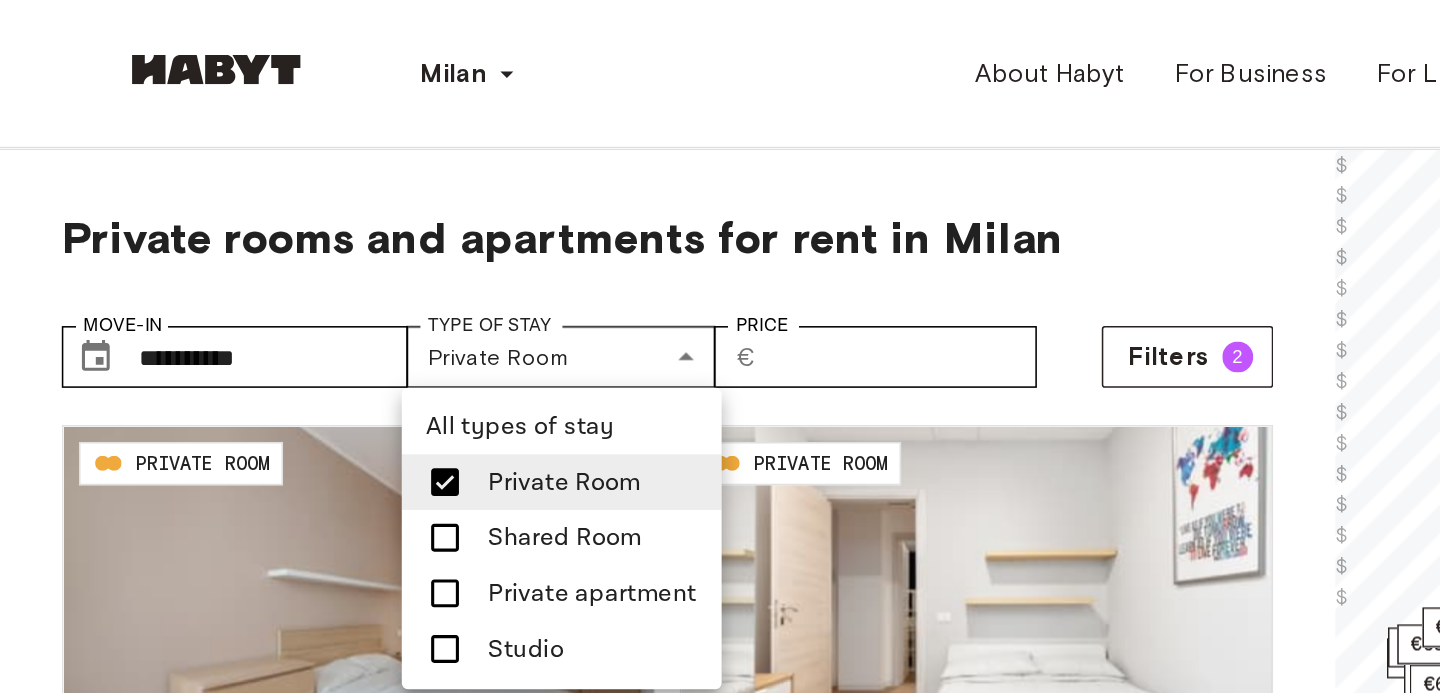 click at bounding box center [720, 346] 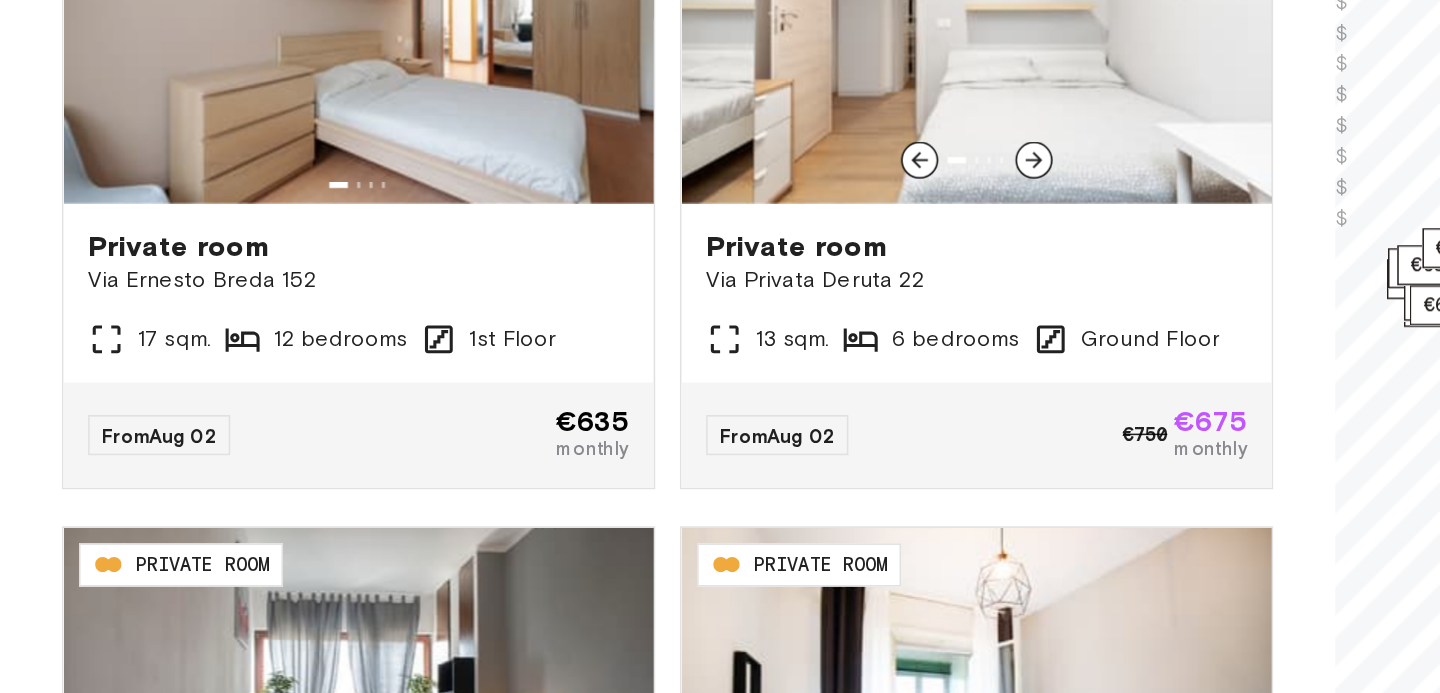 scroll, scrollTop: 221, scrollLeft: 0, axis: vertical 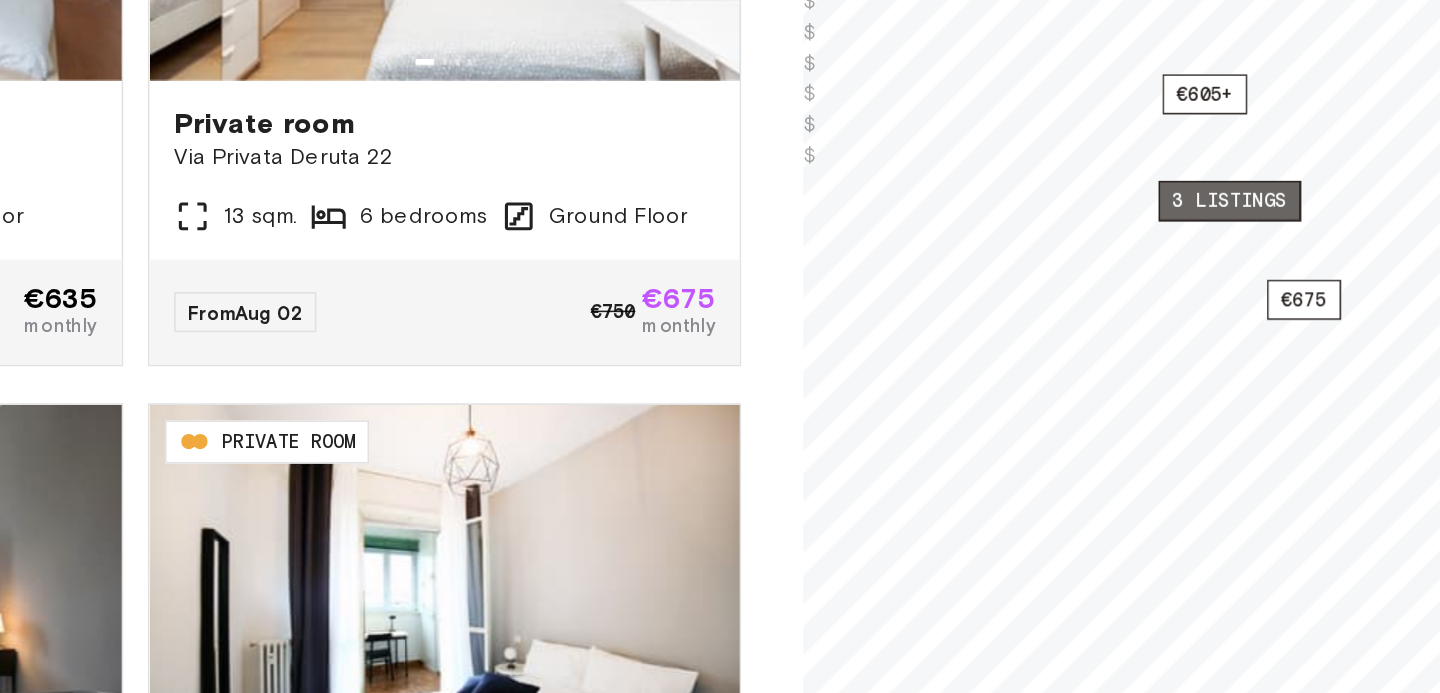 click on "3 listings" at bounding box center (1140, 374) 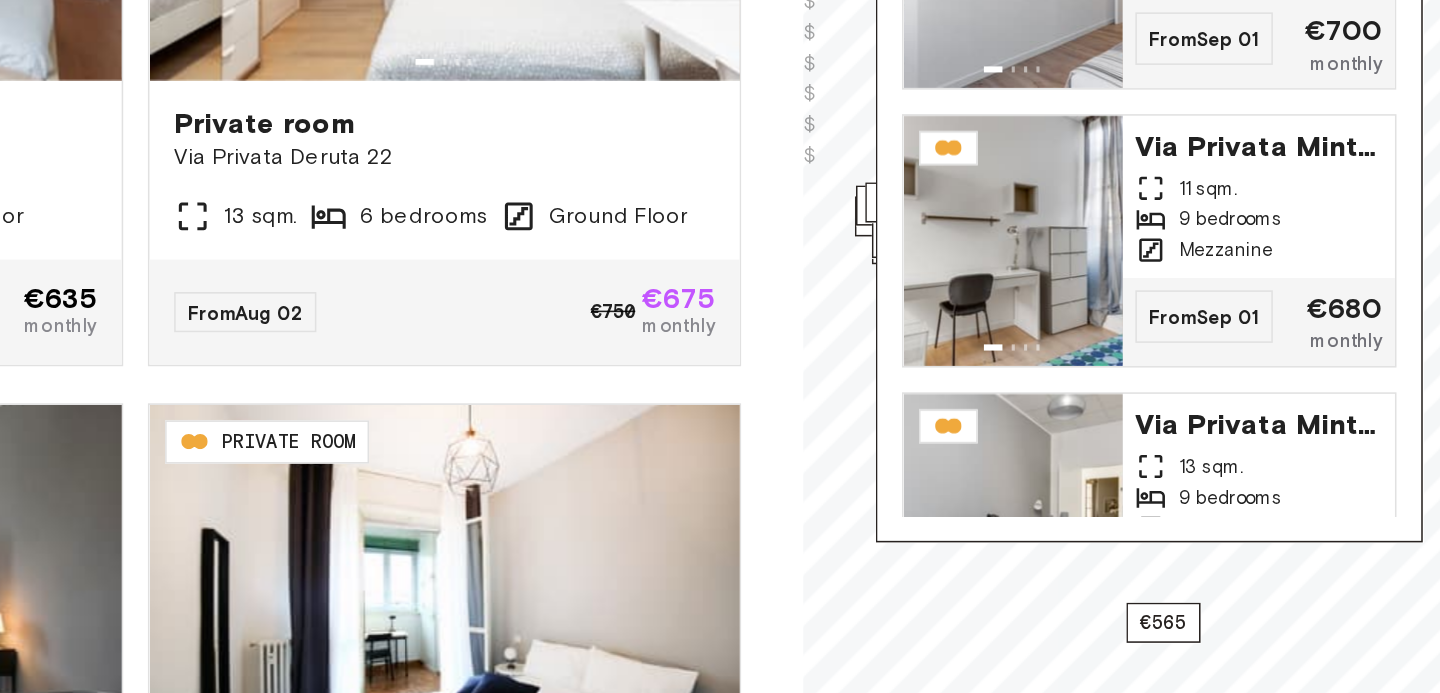 scroll, scrollTop: 220, scrollLeft: 0, axis: vertical 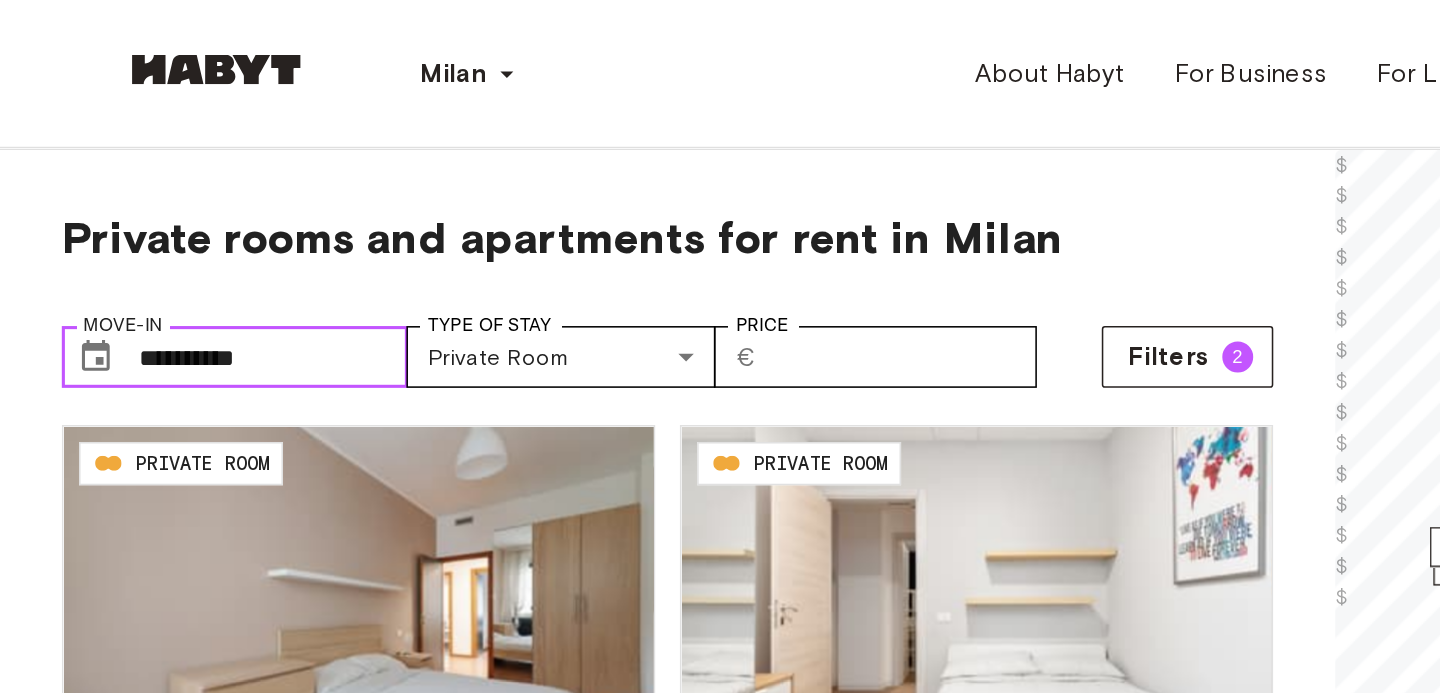 click on "**********" at bounding box center [177, 231] 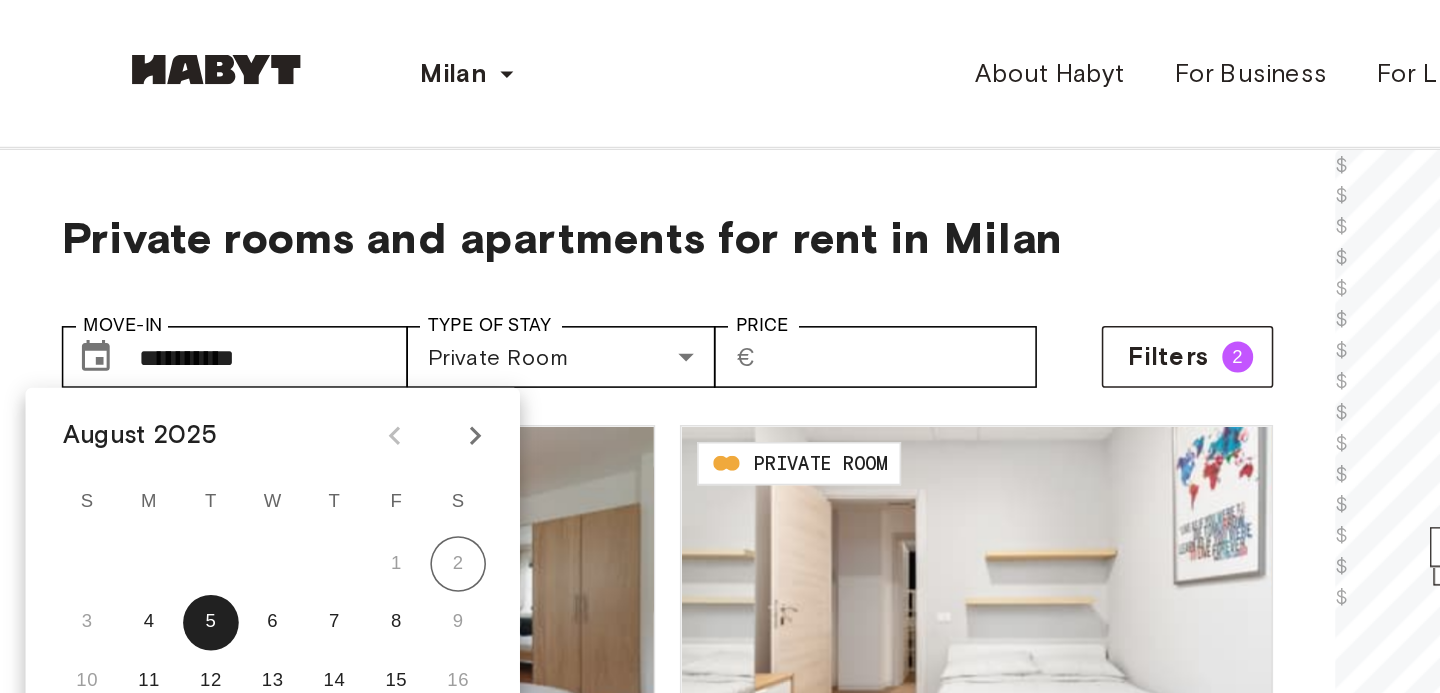 click on "**********" at bounding box center (432, 223) 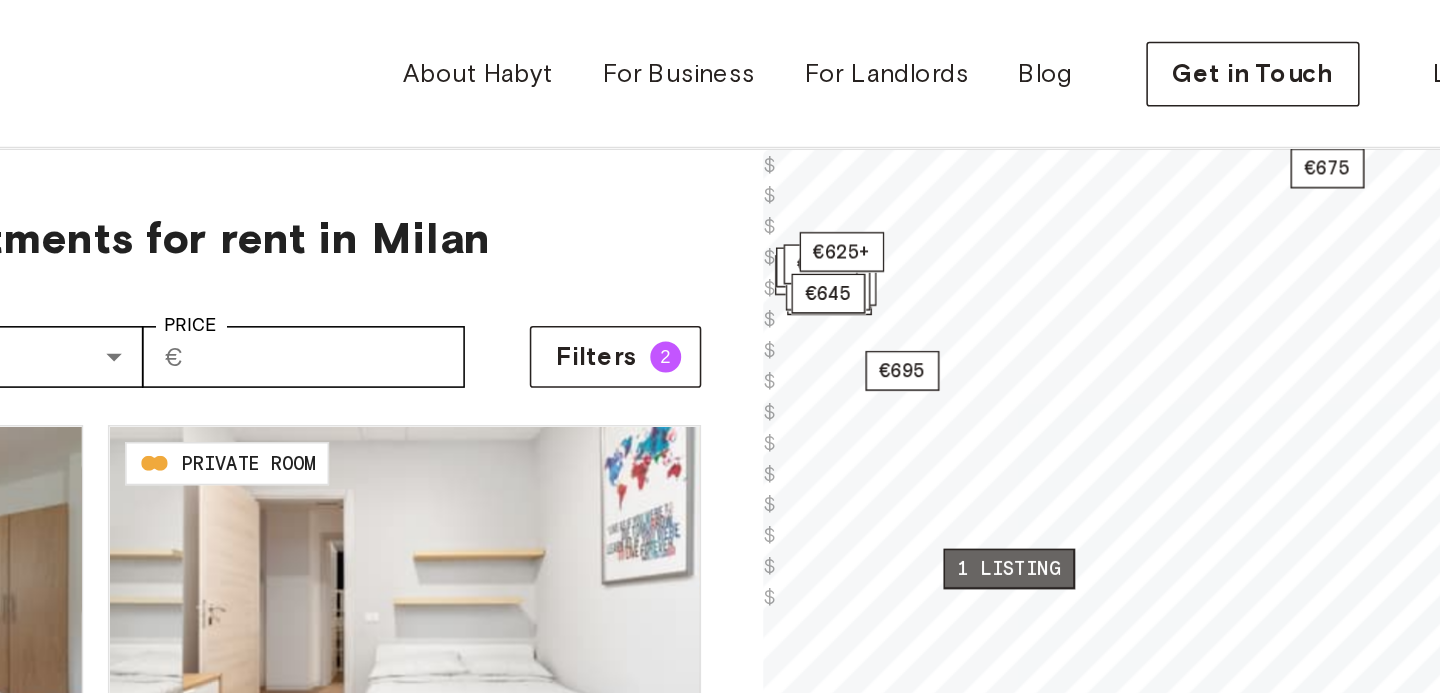 click on "1 listing" at bounding box center (1023, 368) 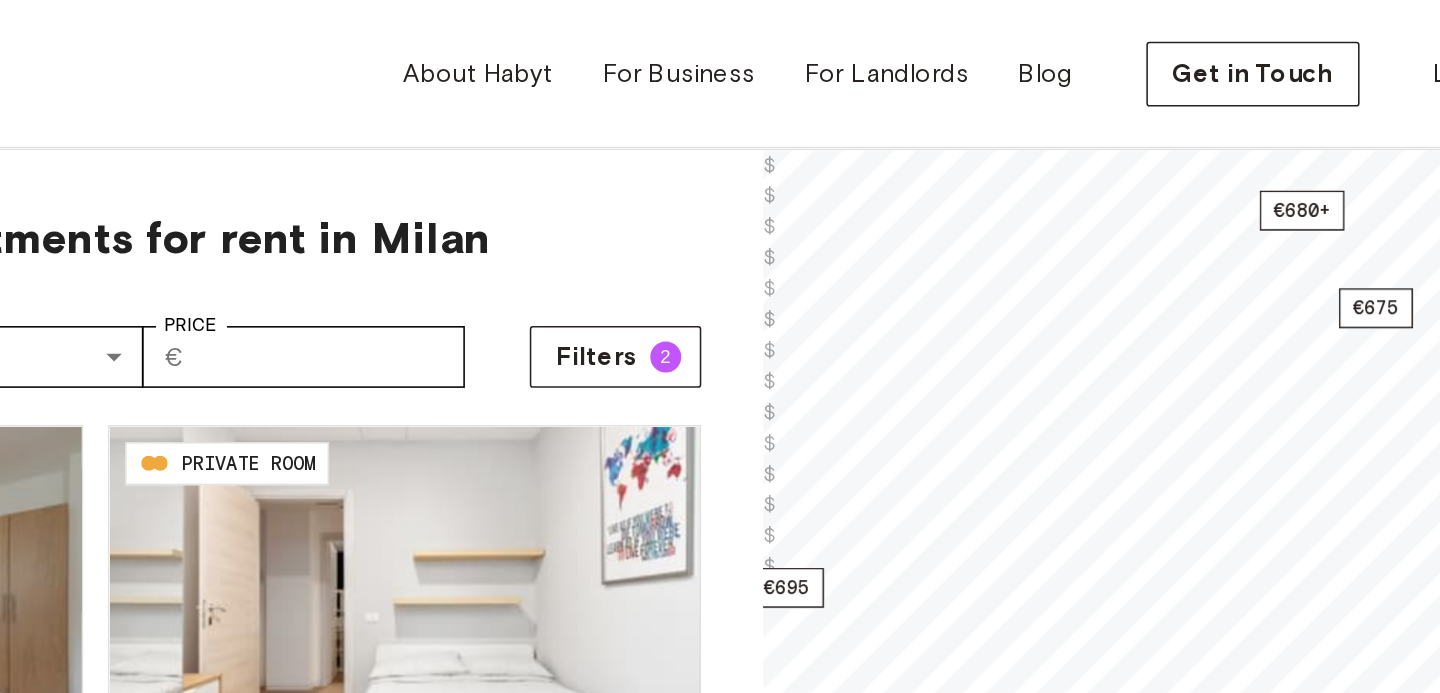 click on "**********" at bounding box center [720, 2378] 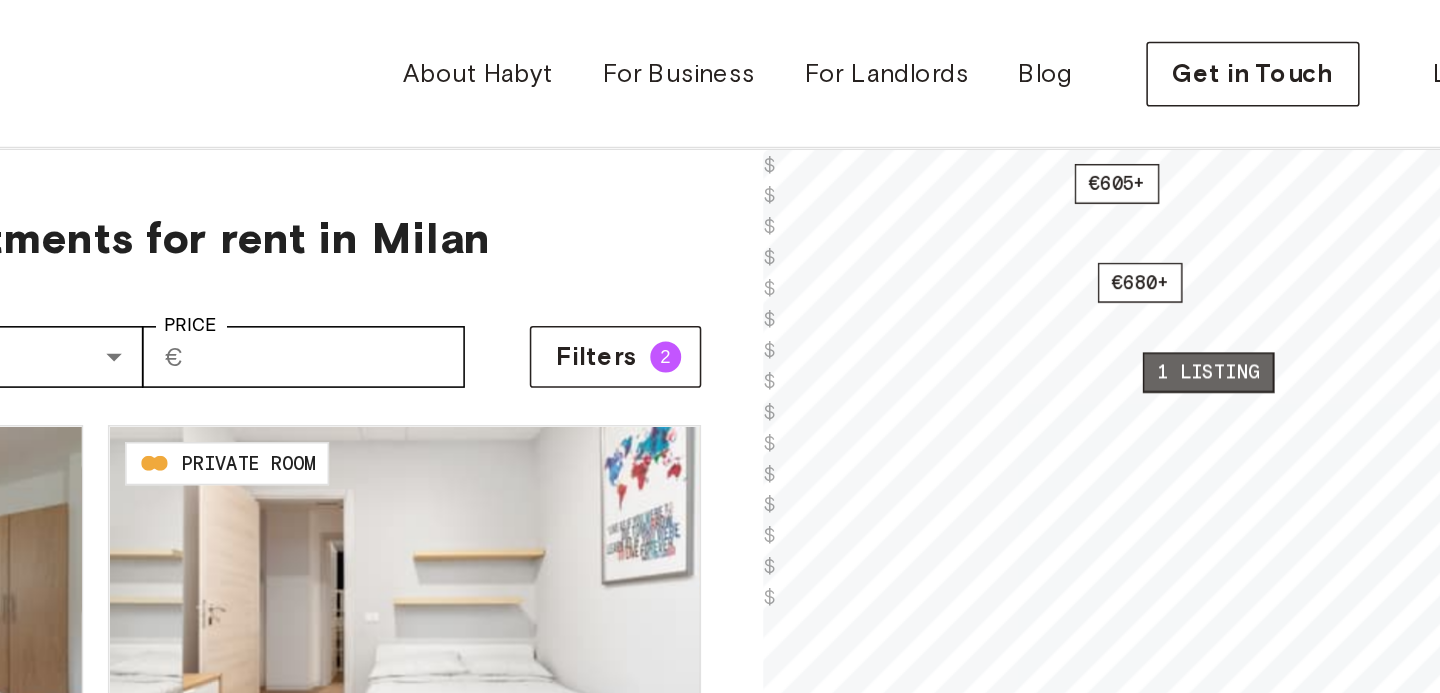click on "1 listing" at bounding box center [1152, 241] 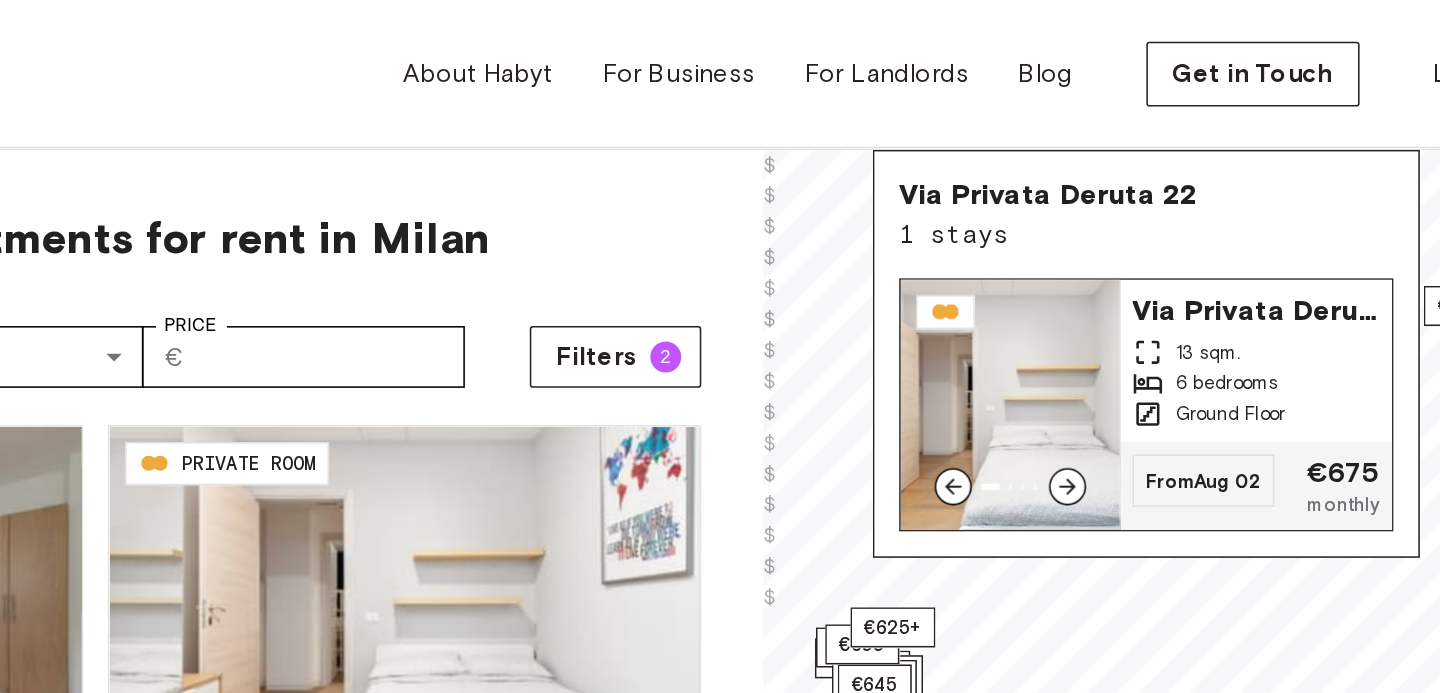 click on "Via Privata Deruta 22" at bounding box center [1183, 199] 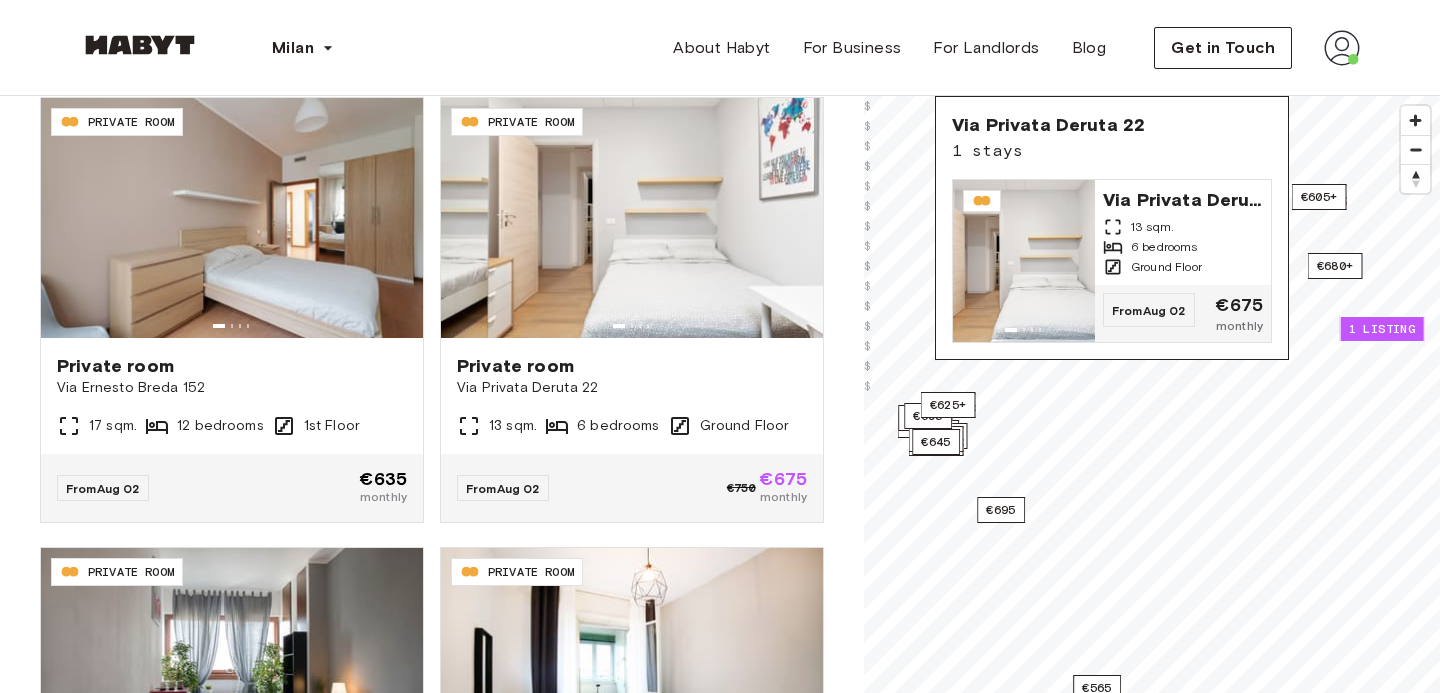 scroll, scrollTop: 201, scrollLeft: 0, axis: vertical 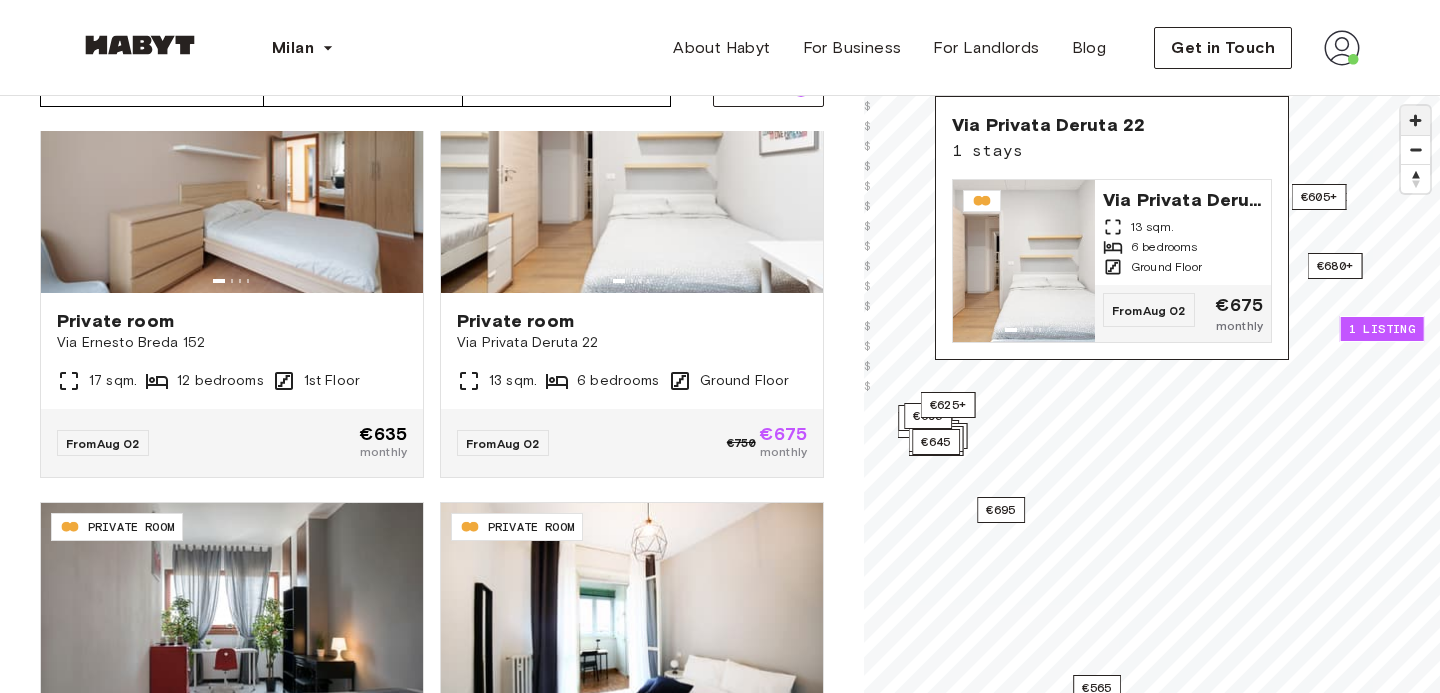 click at bounding box center (1415, 120) 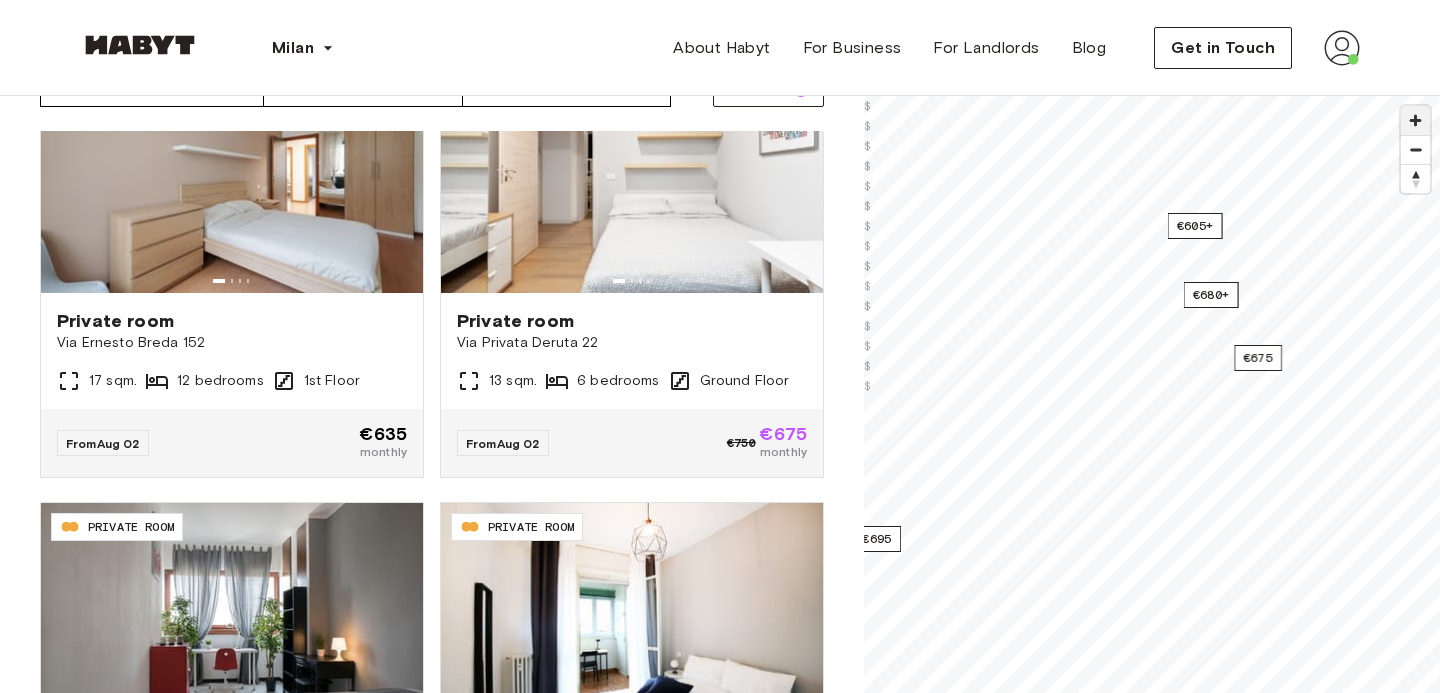 click at bounding box center [1415, 120] 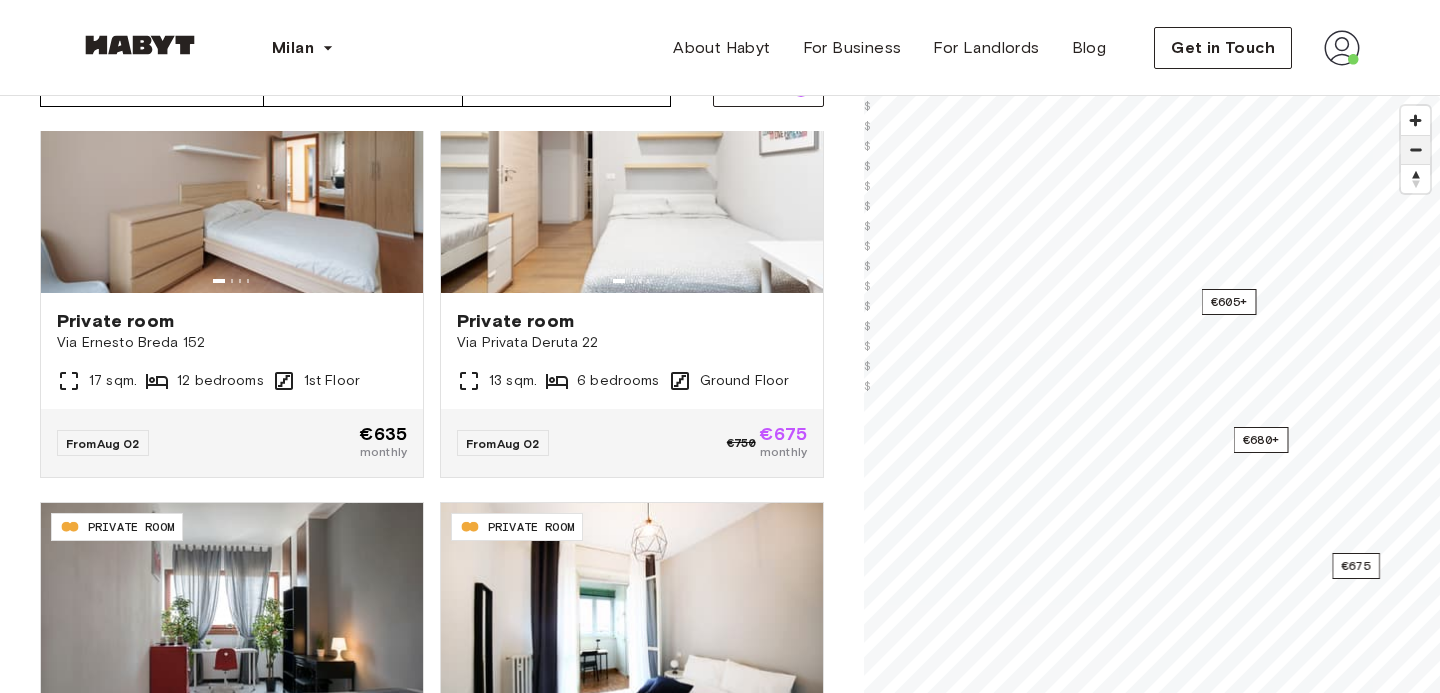 click at bounding box center (1415, 150) 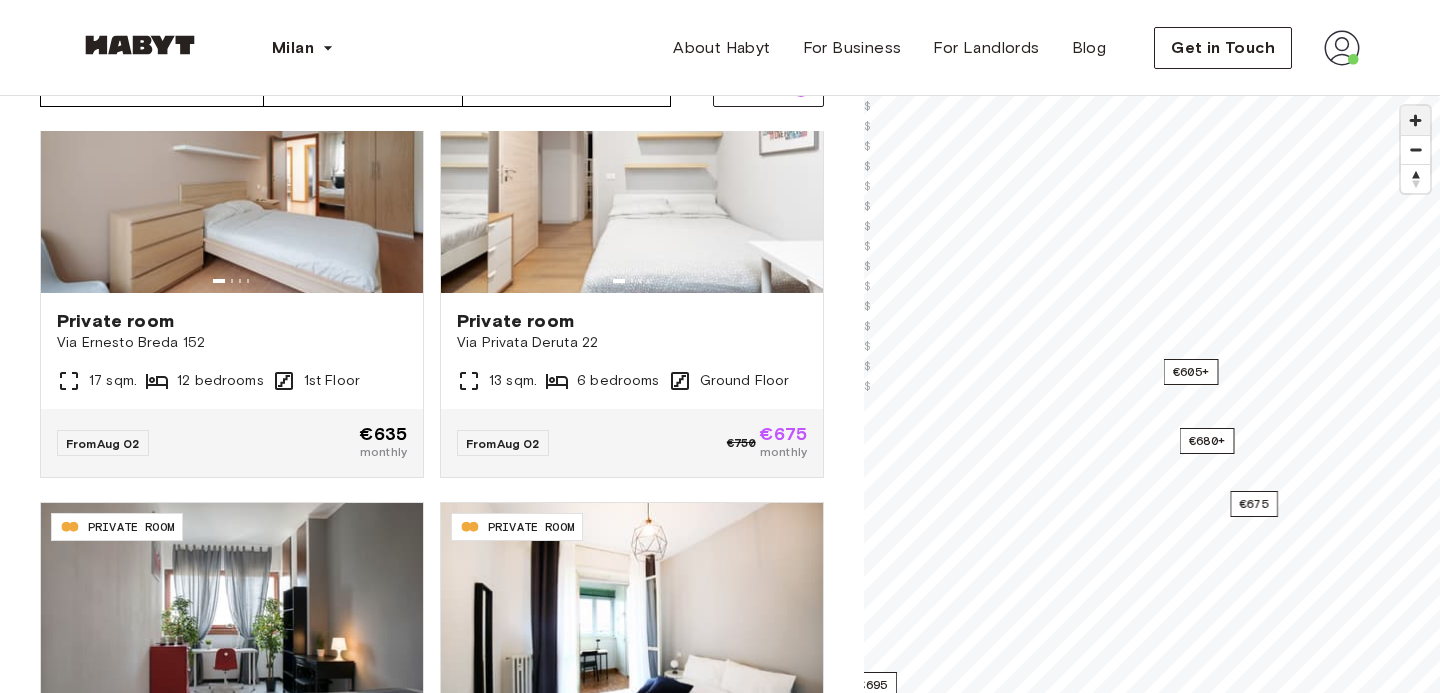 click at bounding box center (1415, 120) 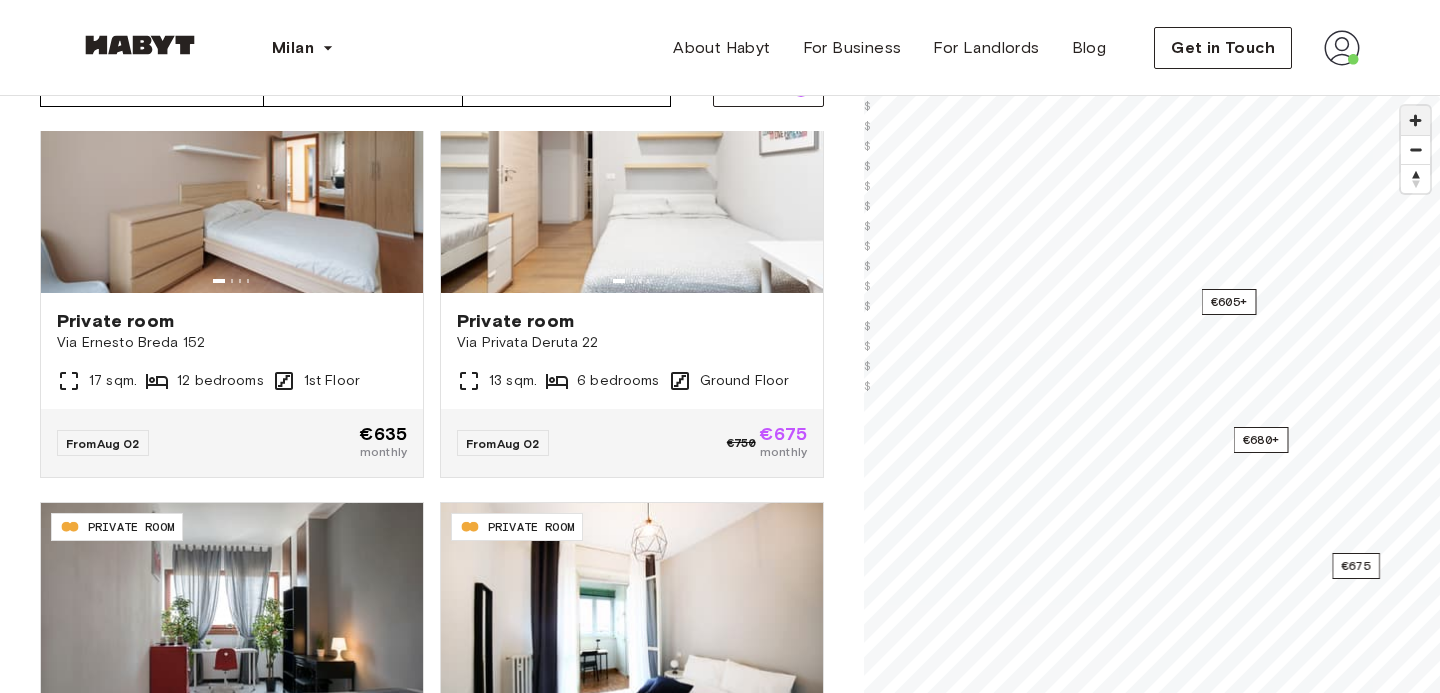 click at bounding box center [1415, 120] 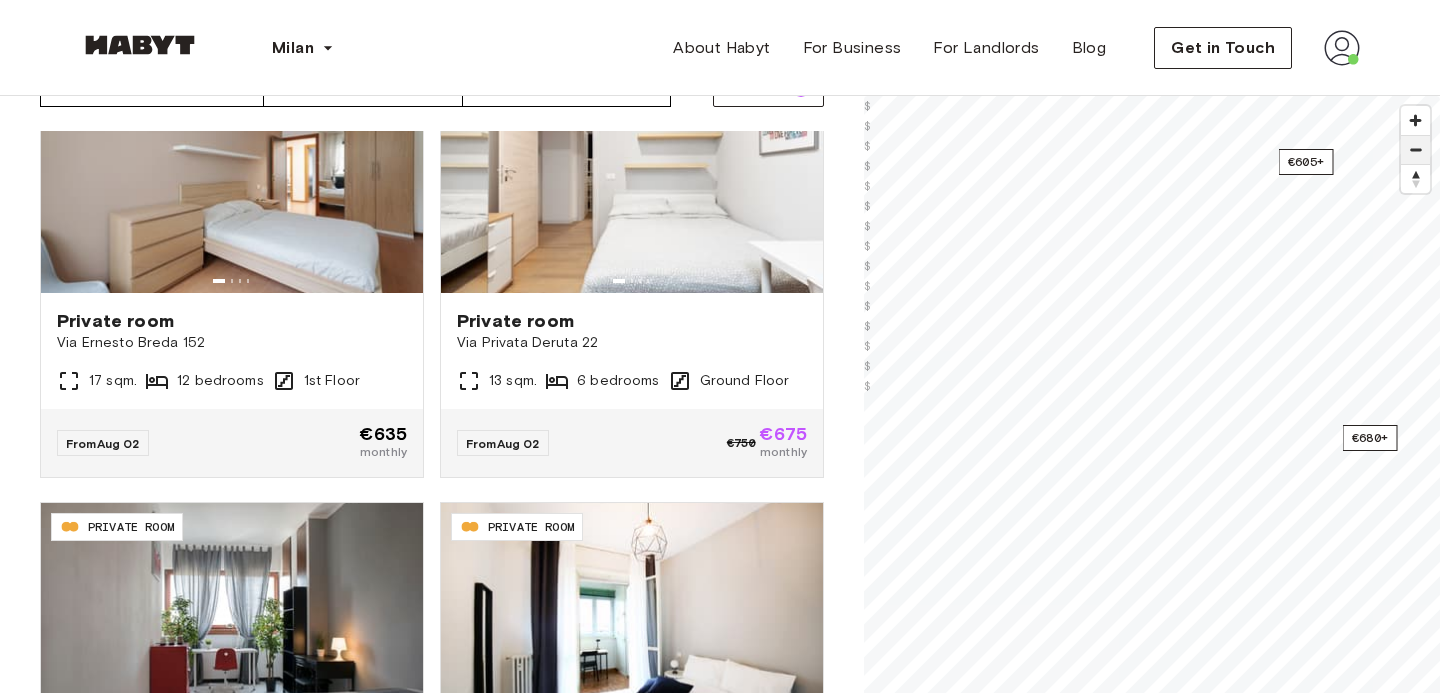 click at bounding box center [1415, 150] 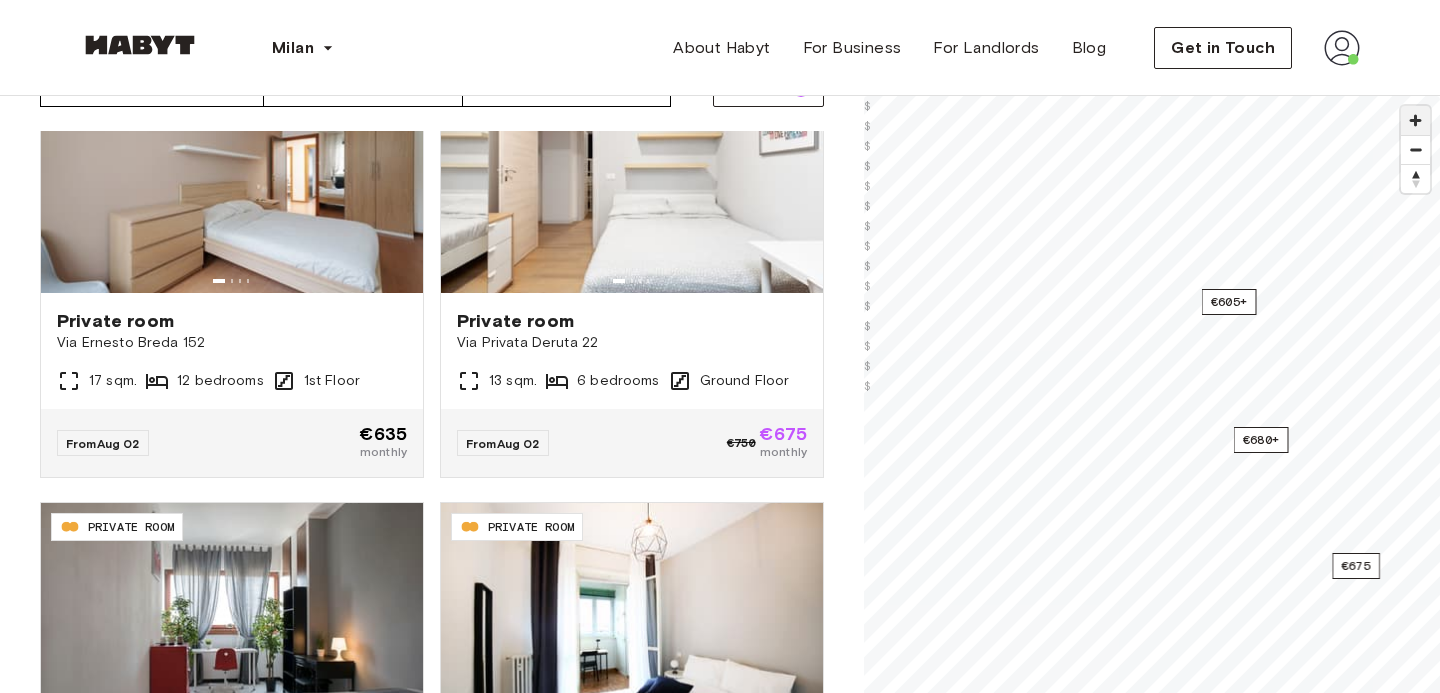 click at bounding box center (1415, 120) 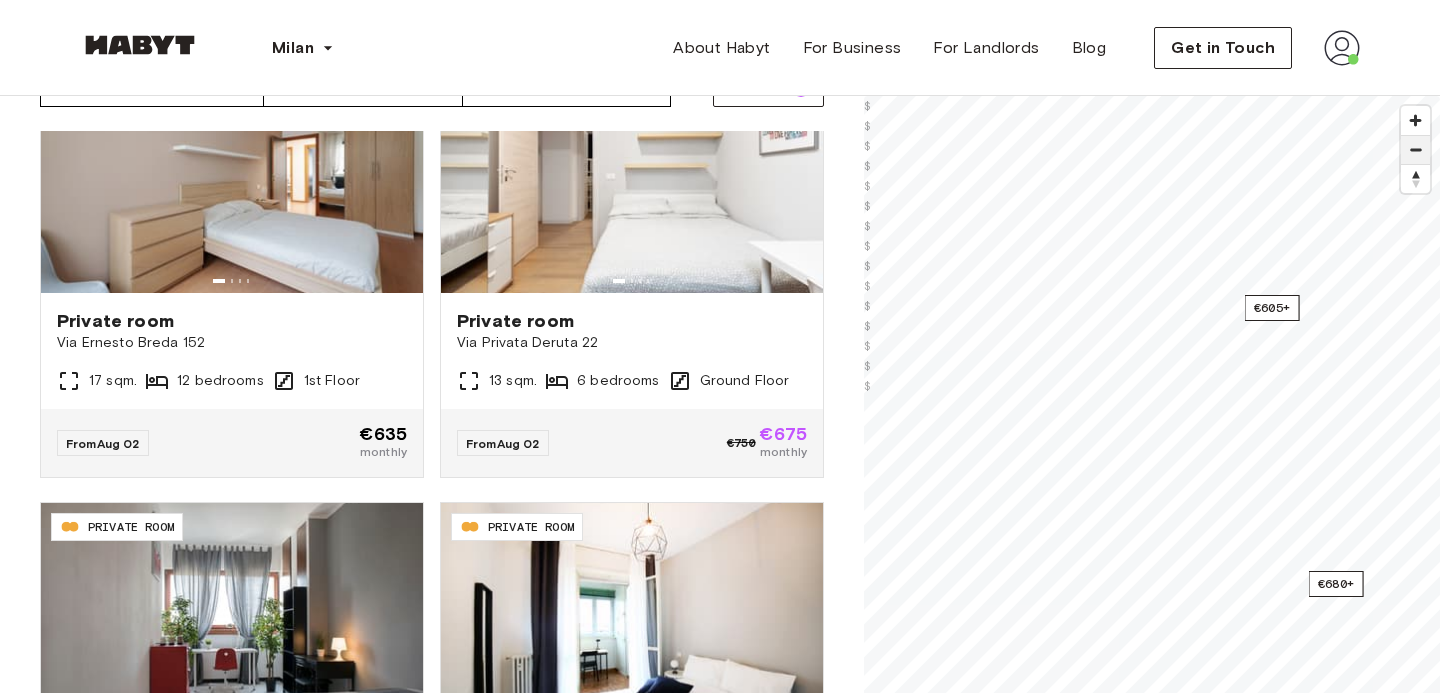 click at bounding box center (1415, 150) 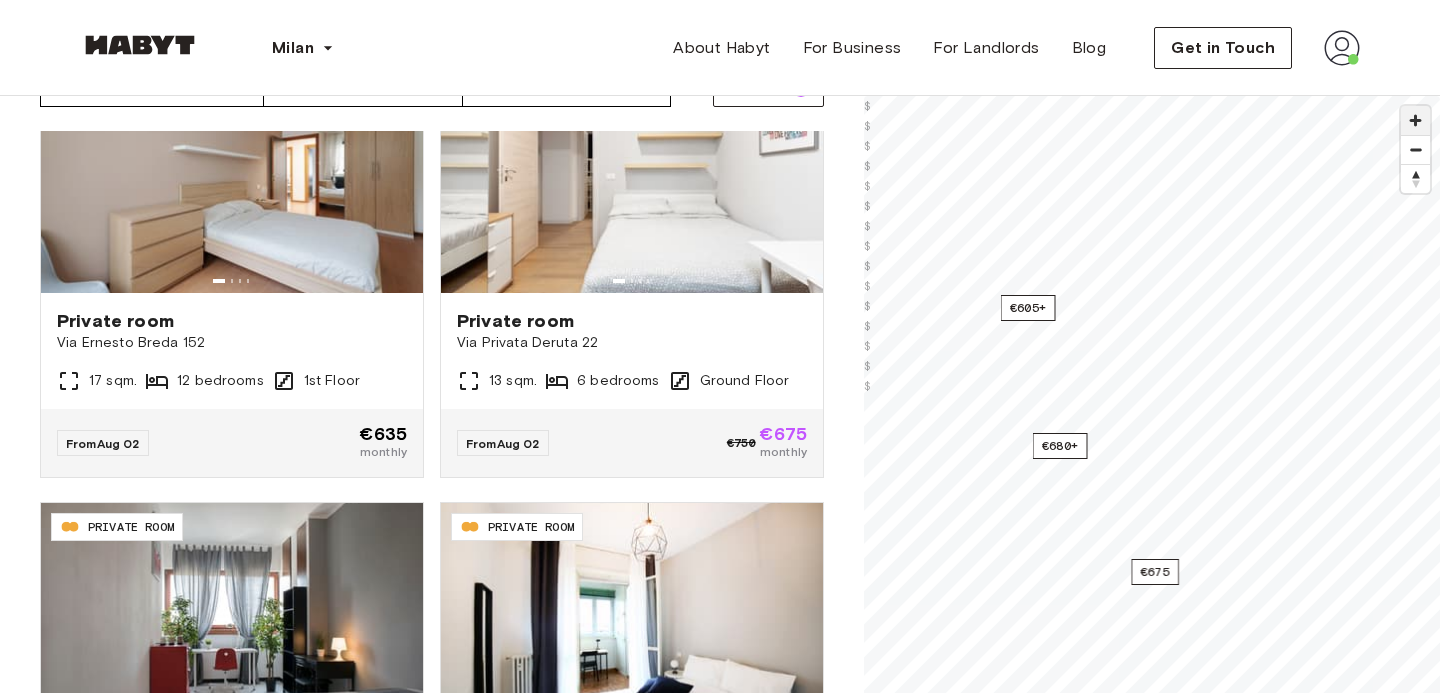 click at bounding box center (1415, 120) 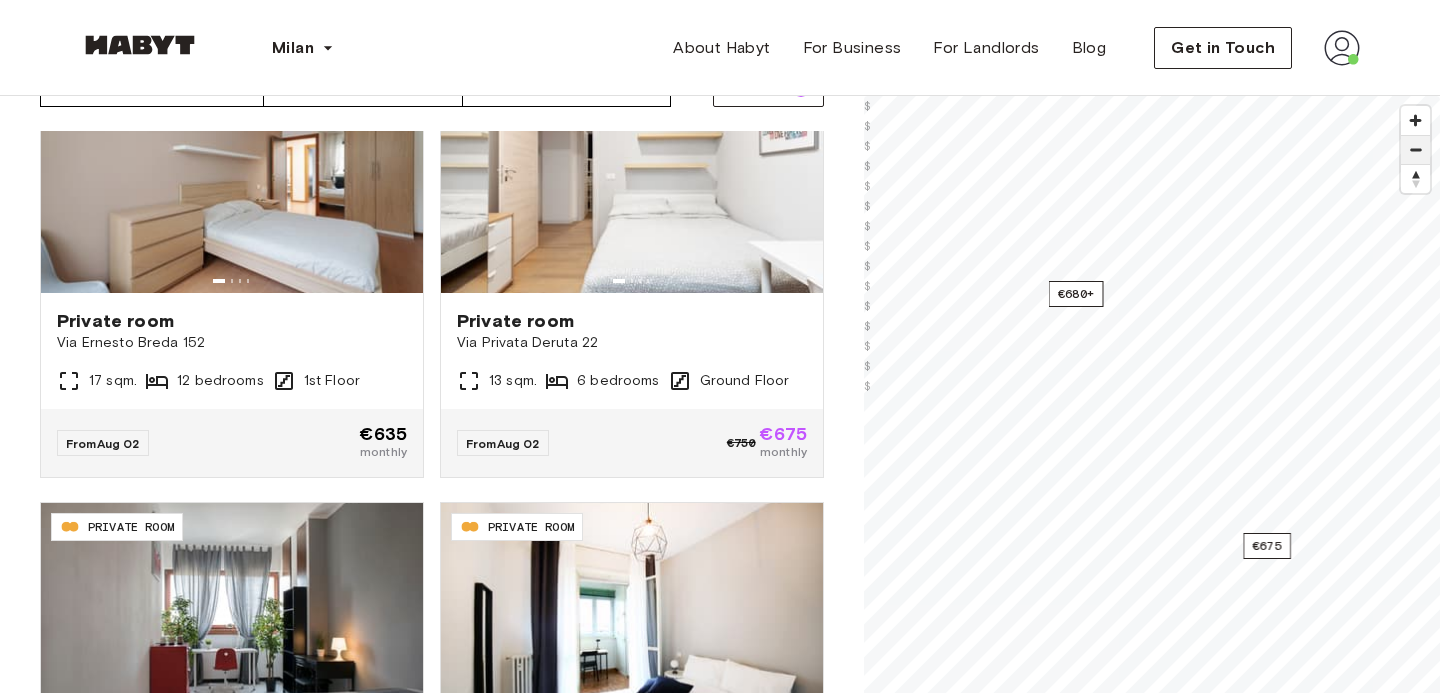 click on "€675 €605+ €695 €635+ €695 €645+ €655+ €660+ €655 €645+ €680+ €695 €645 €625+ €565 © Mapbox   © OpenStreetMap   Improve this map $ $ $ $ $ $ $ $ $ $ $ $ $ $ $" at bounding box center (1152, 442) 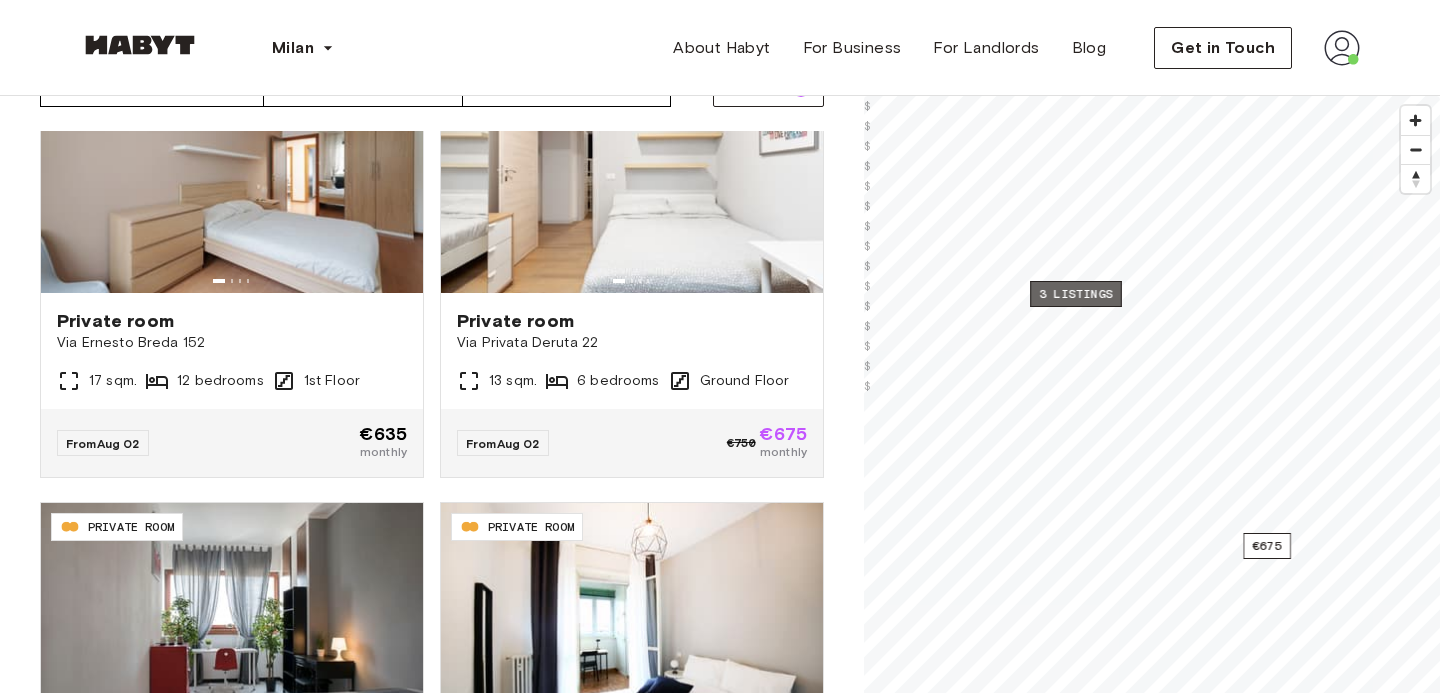 click on "3 listings" at bounding box center [1076, 294] 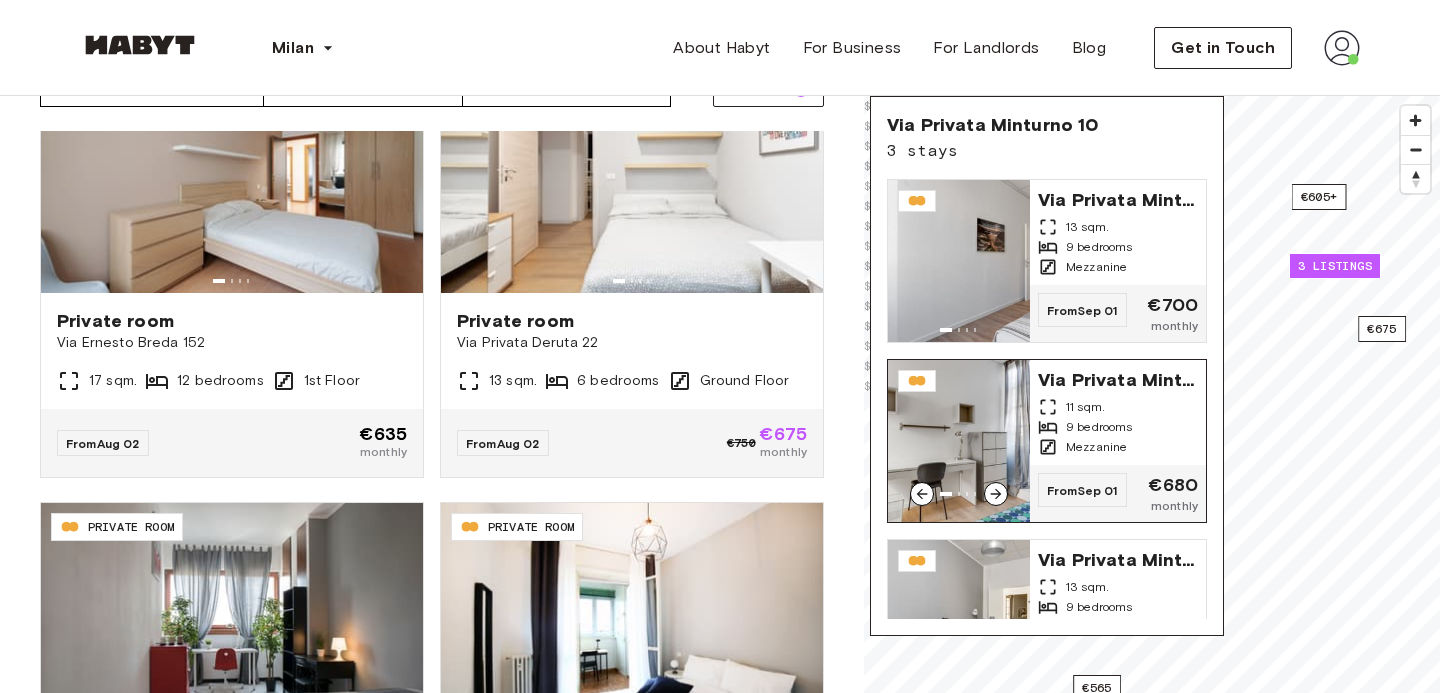 scroll, scrollTop: 83, scrollLeft: 0, axis: vertical 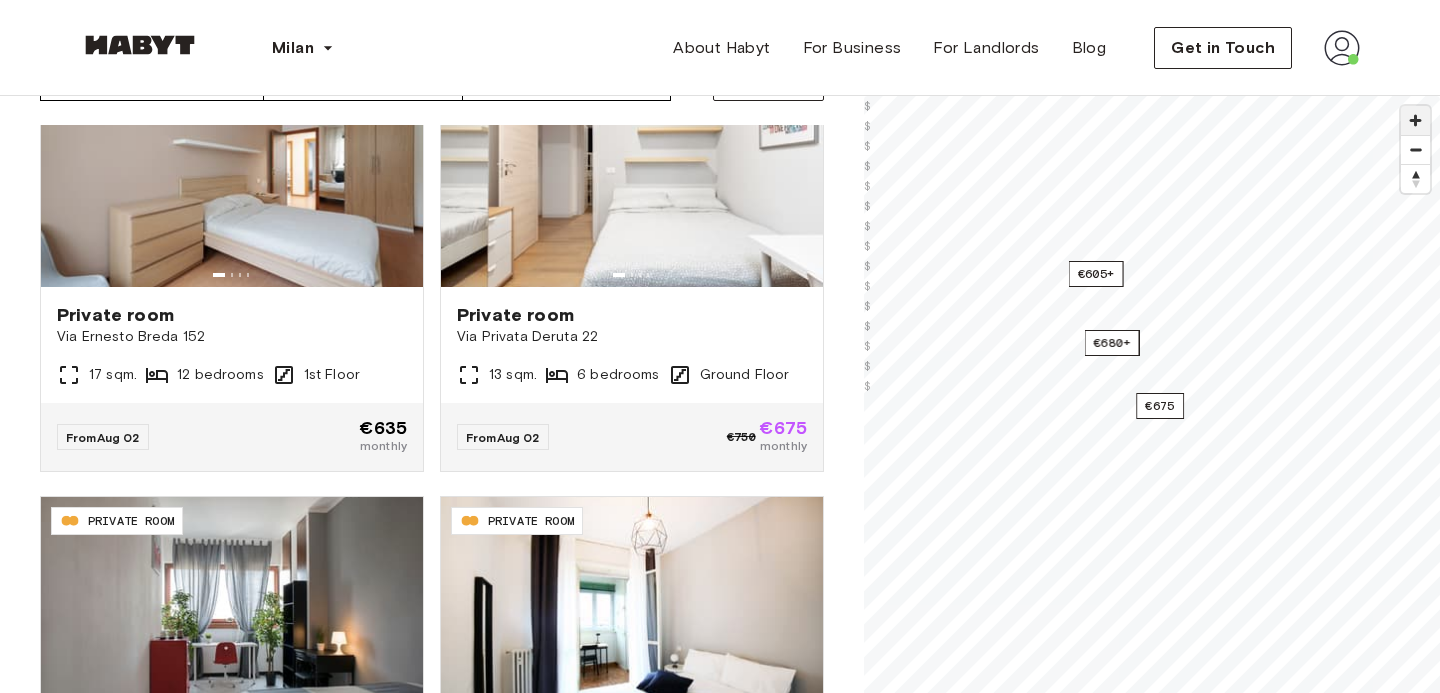click at bounding box center [1415, 120] 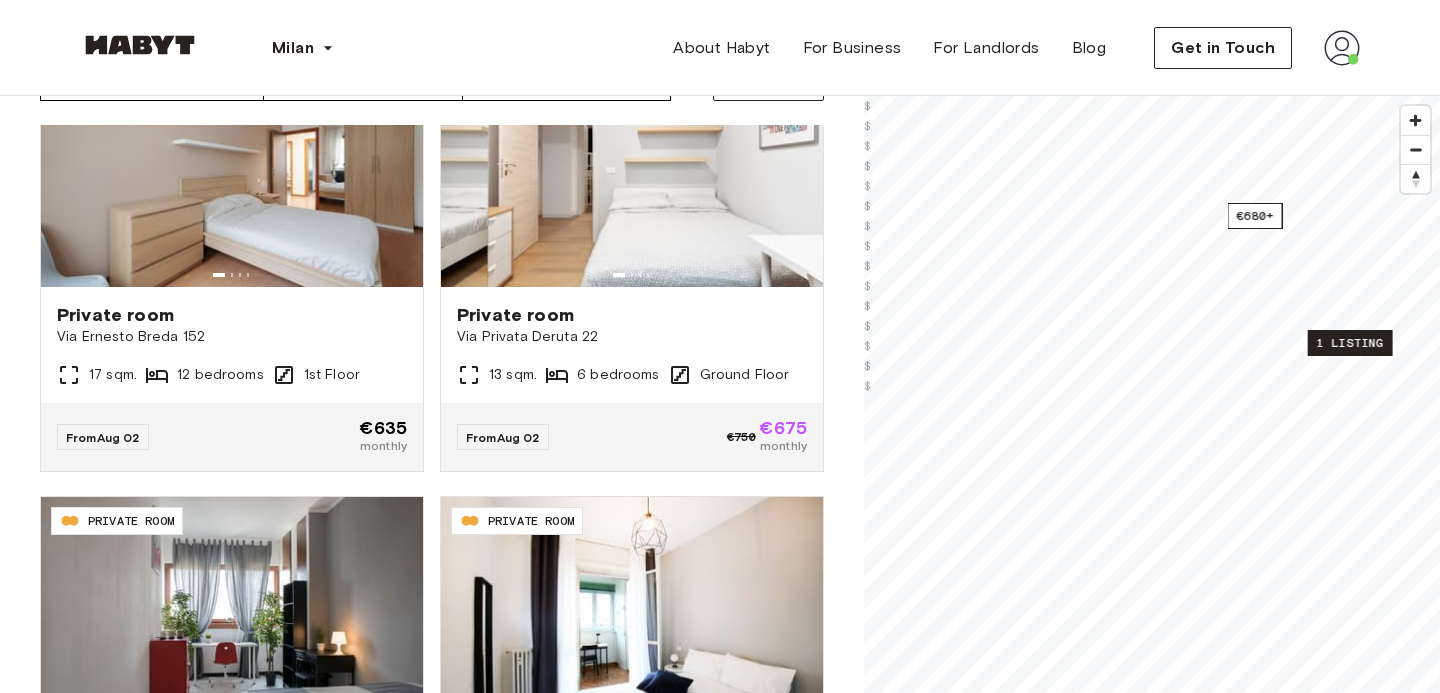 click on "1 listing" at bounding box center [1350, 343] 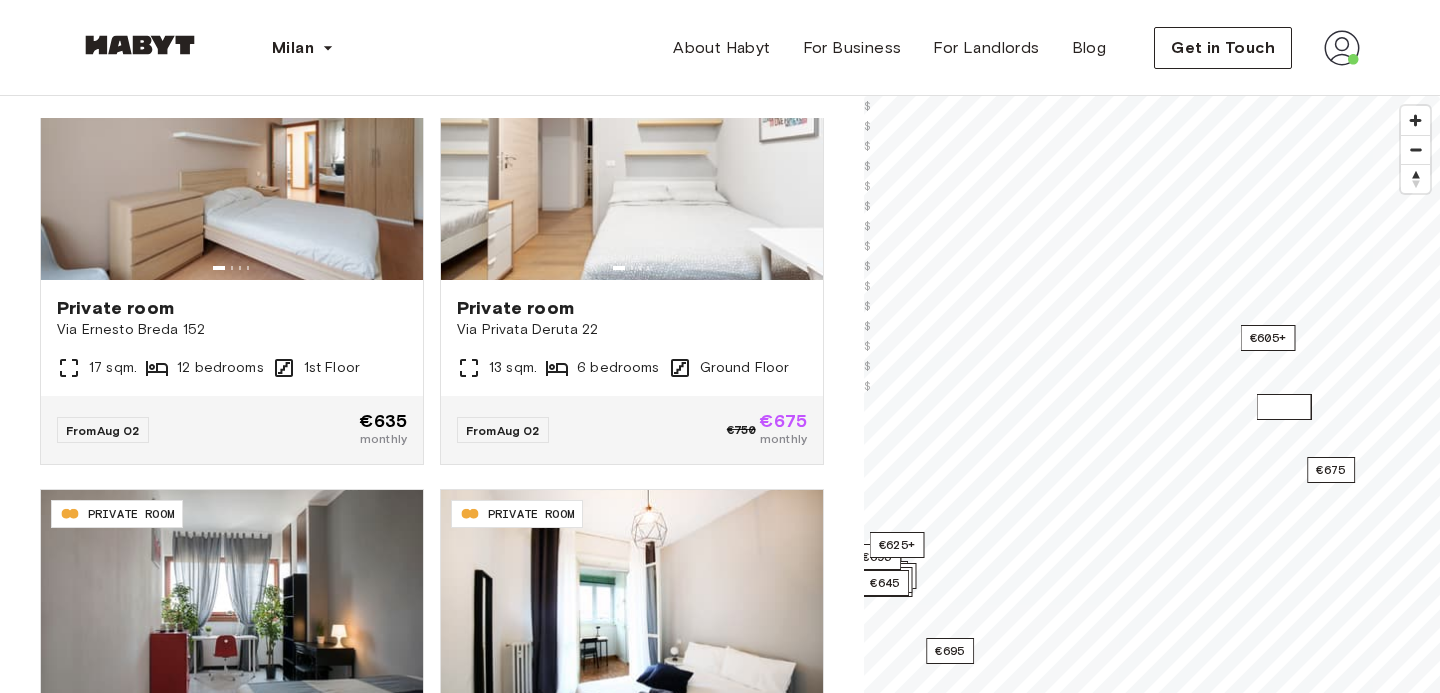 scroll, scrollTop: 151, scrollLeft: 0, axis: vertical 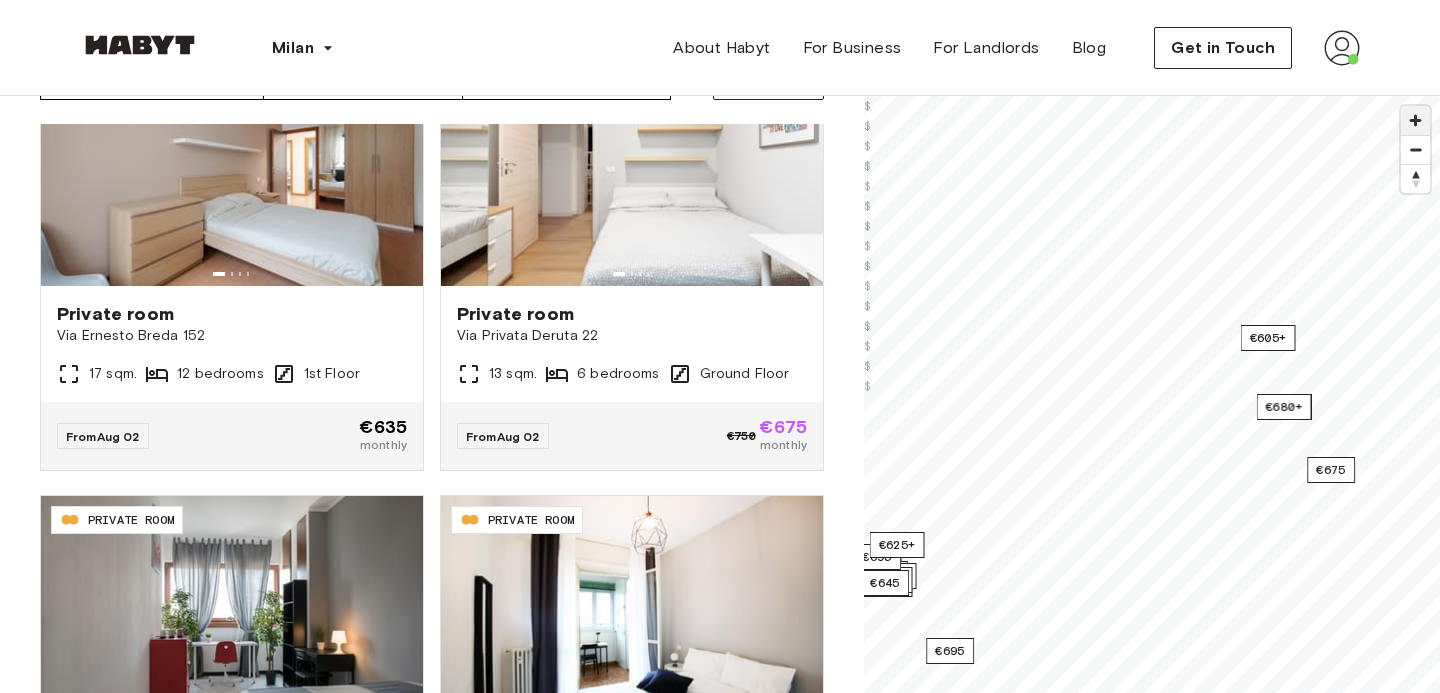 click at bounding box center (1415, 120) 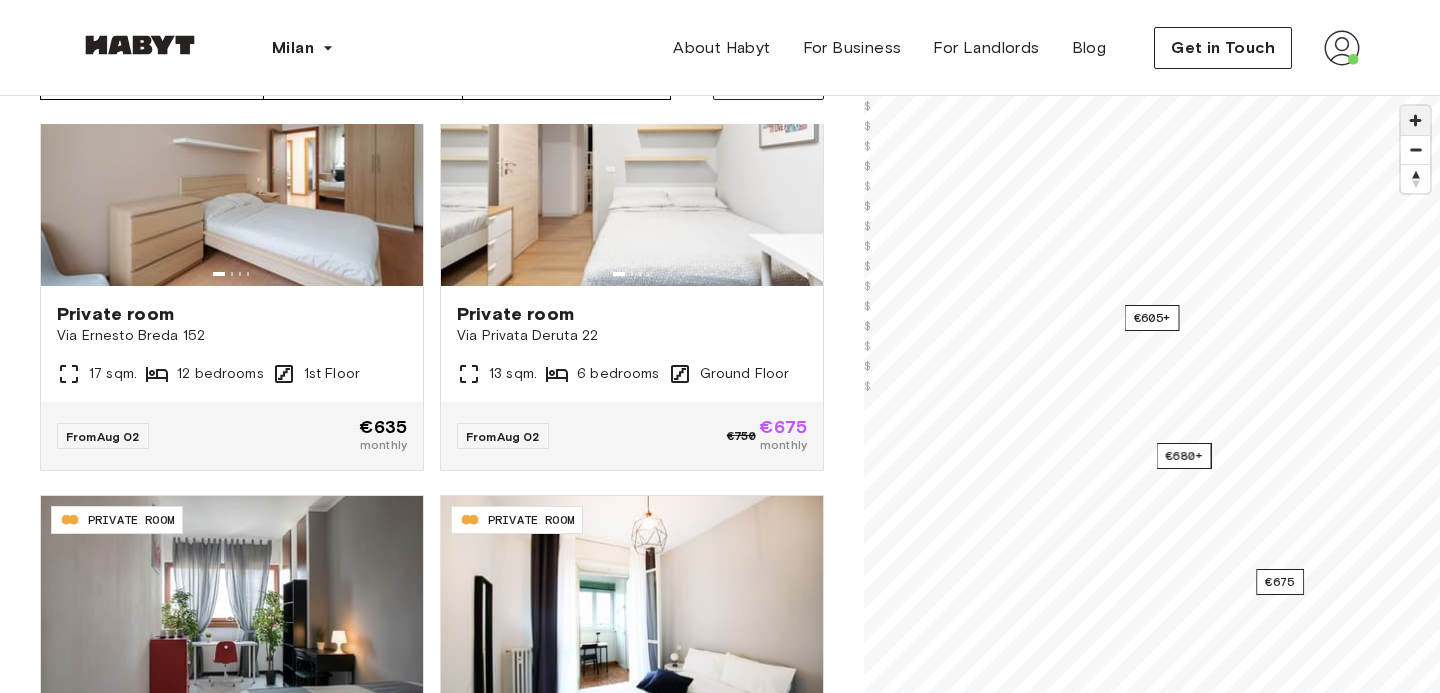click at bounding box center (1415, 120) 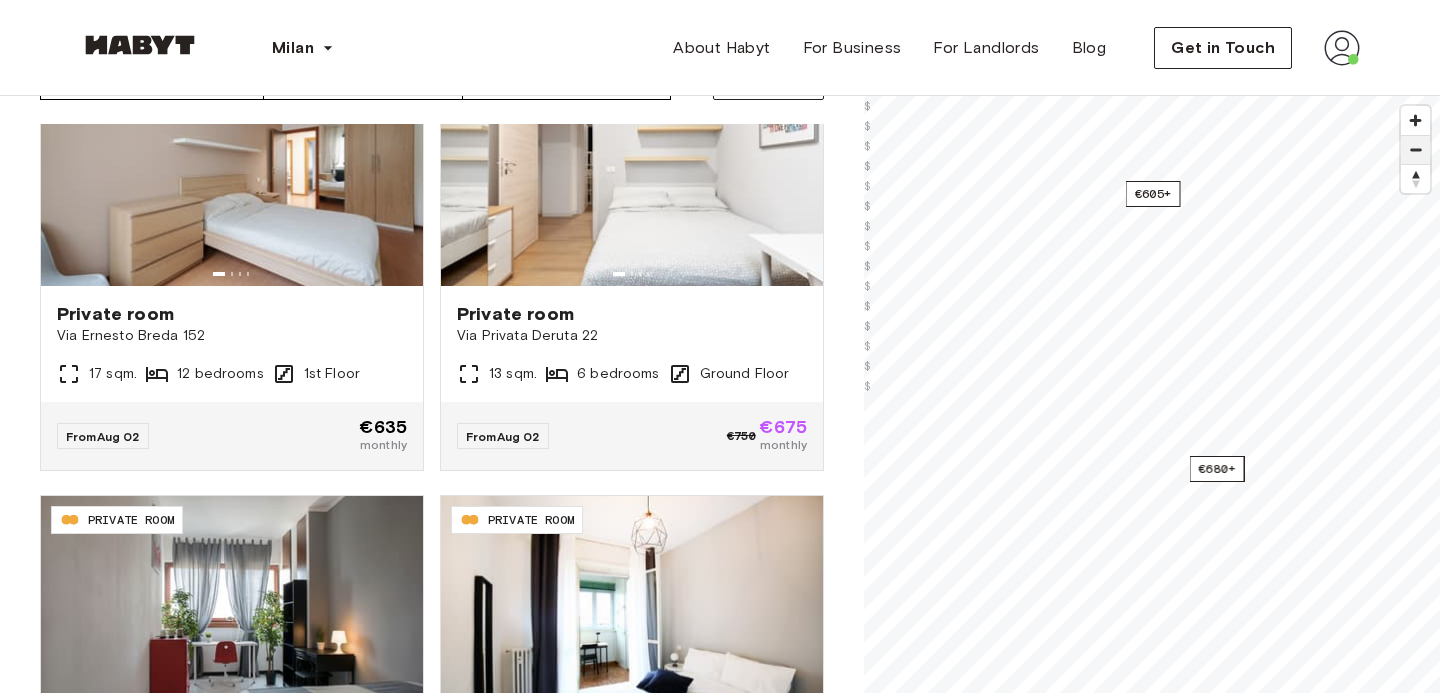 click at bounding box center (1415, 150) 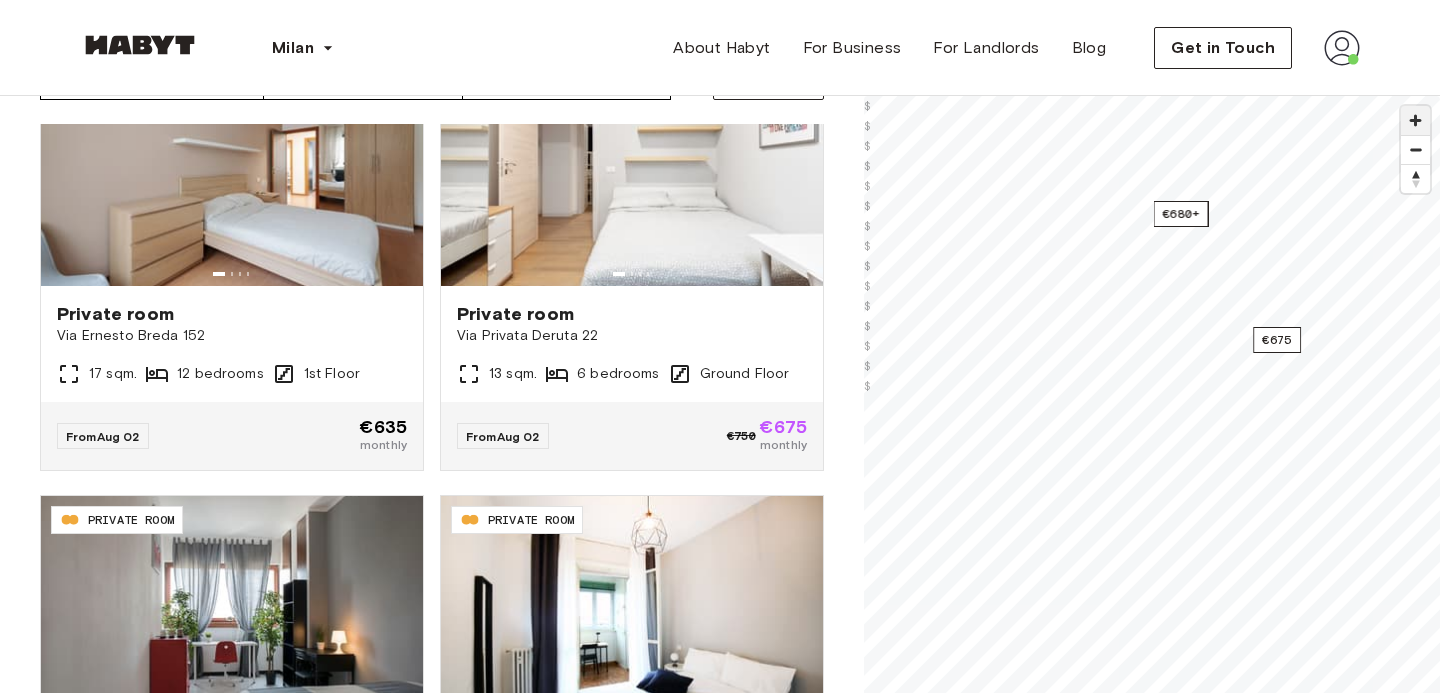 click at bounding box center [1415, 120] 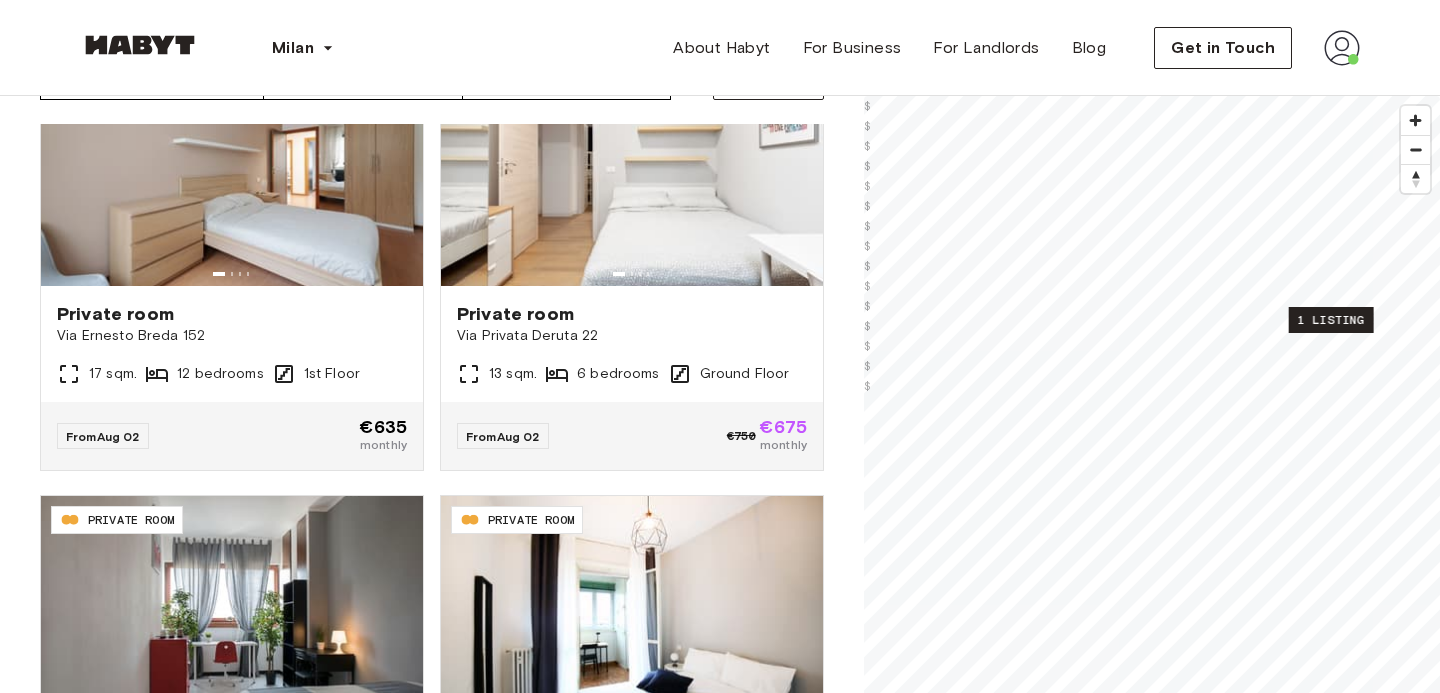 click on "1 listing" at bounding box center (1331, 320) 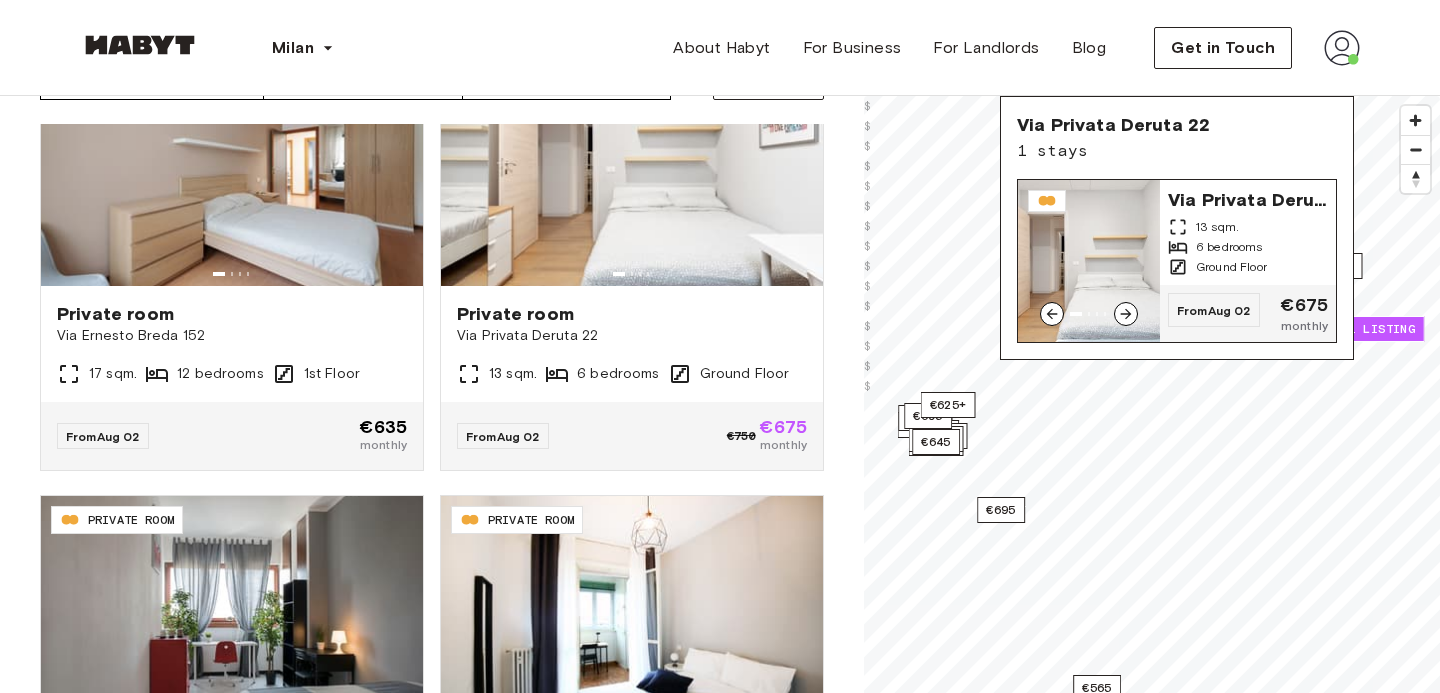 click on "Via Privata Deruta 22" at bounding box center [1248, 198] 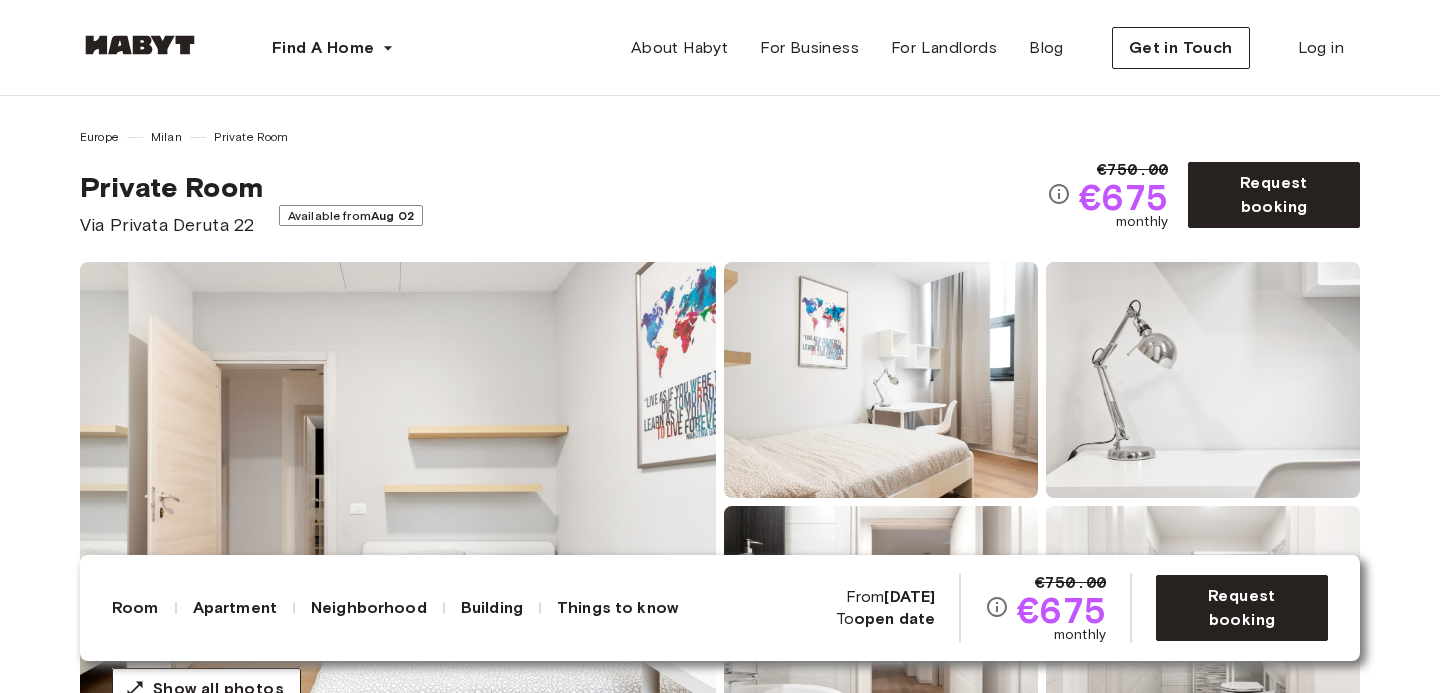 scroll, scrollTop: 0, scrollLeft: 0, axis: both 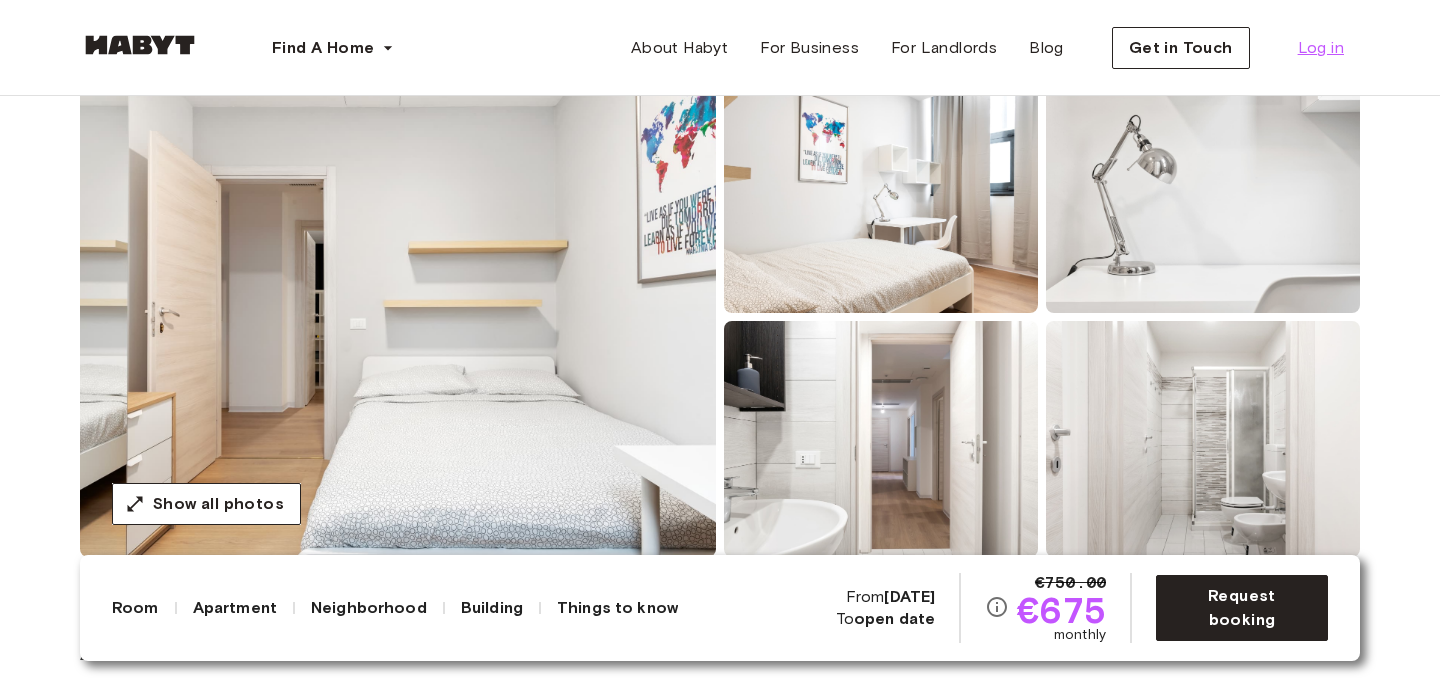 click on "Log in" at bounding box center [1321, 48] 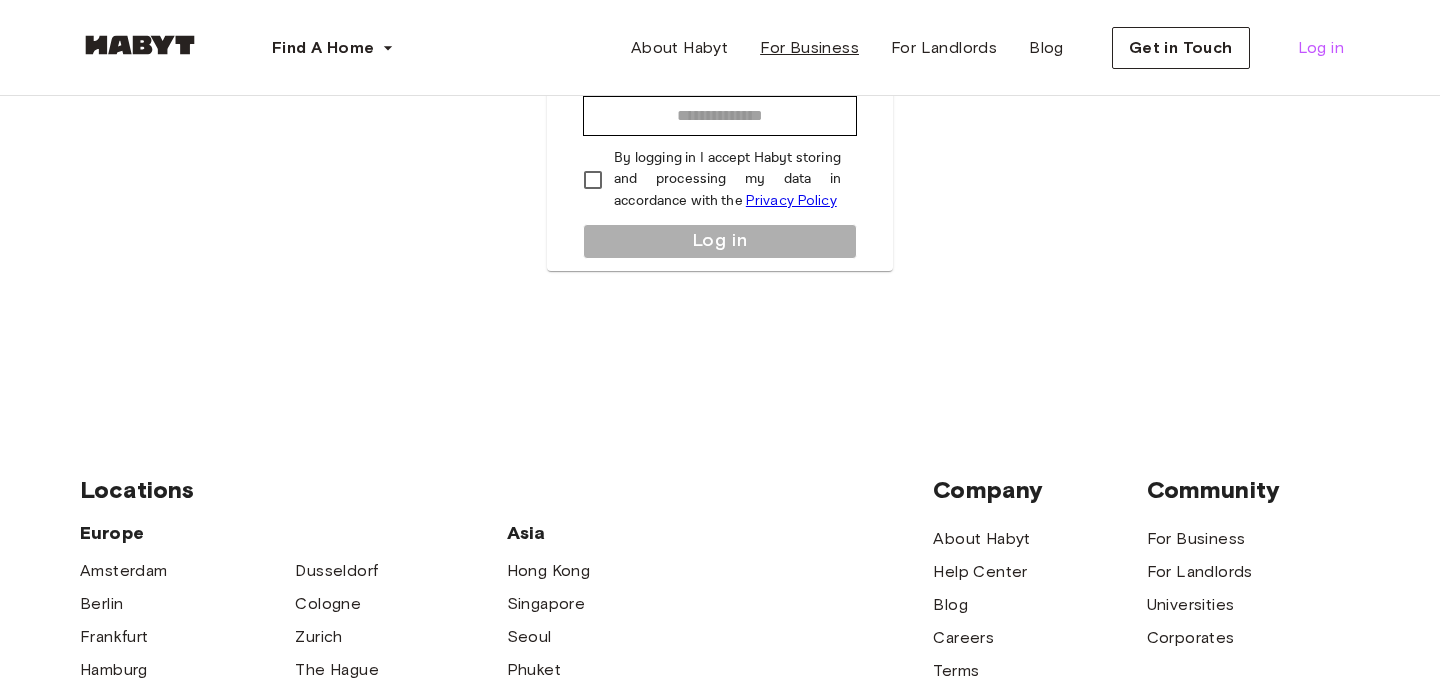 scroll, scrollTop: 0, scrollLeft: 0, axis: both 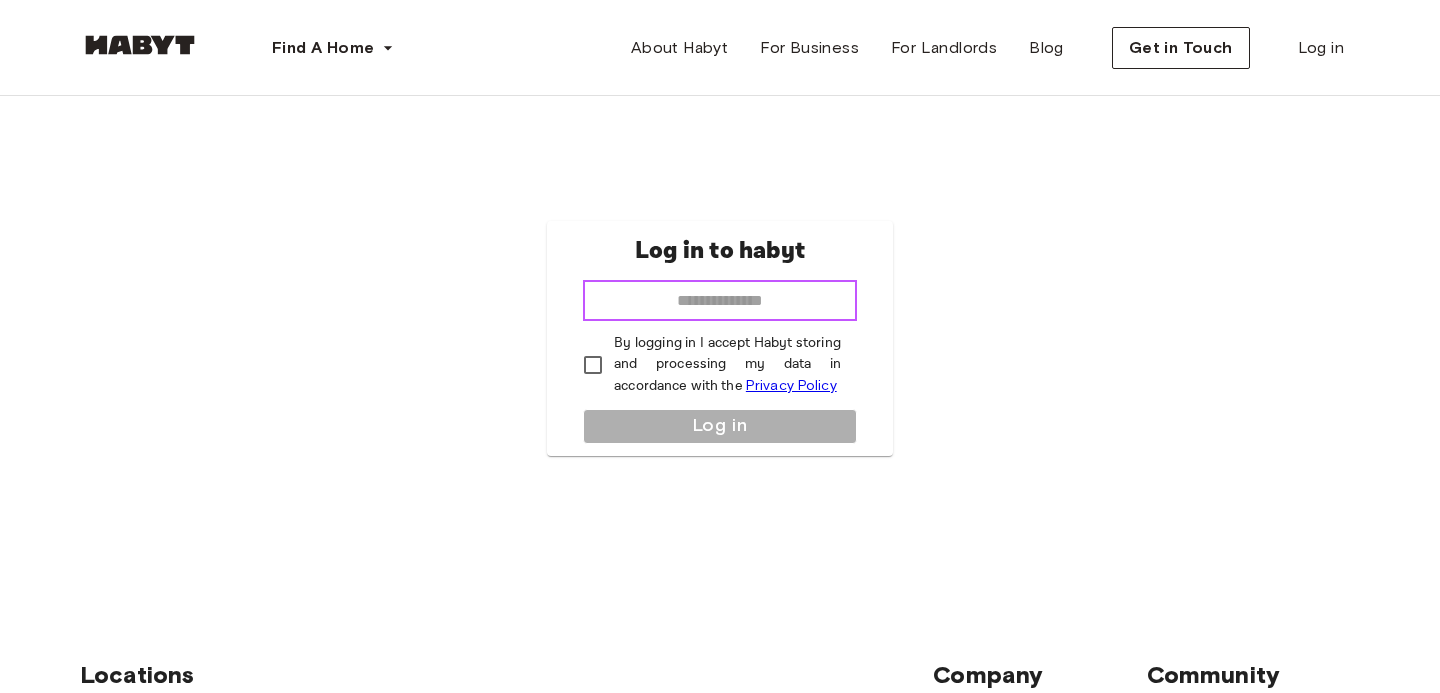 click at bounding box center [720, 301] 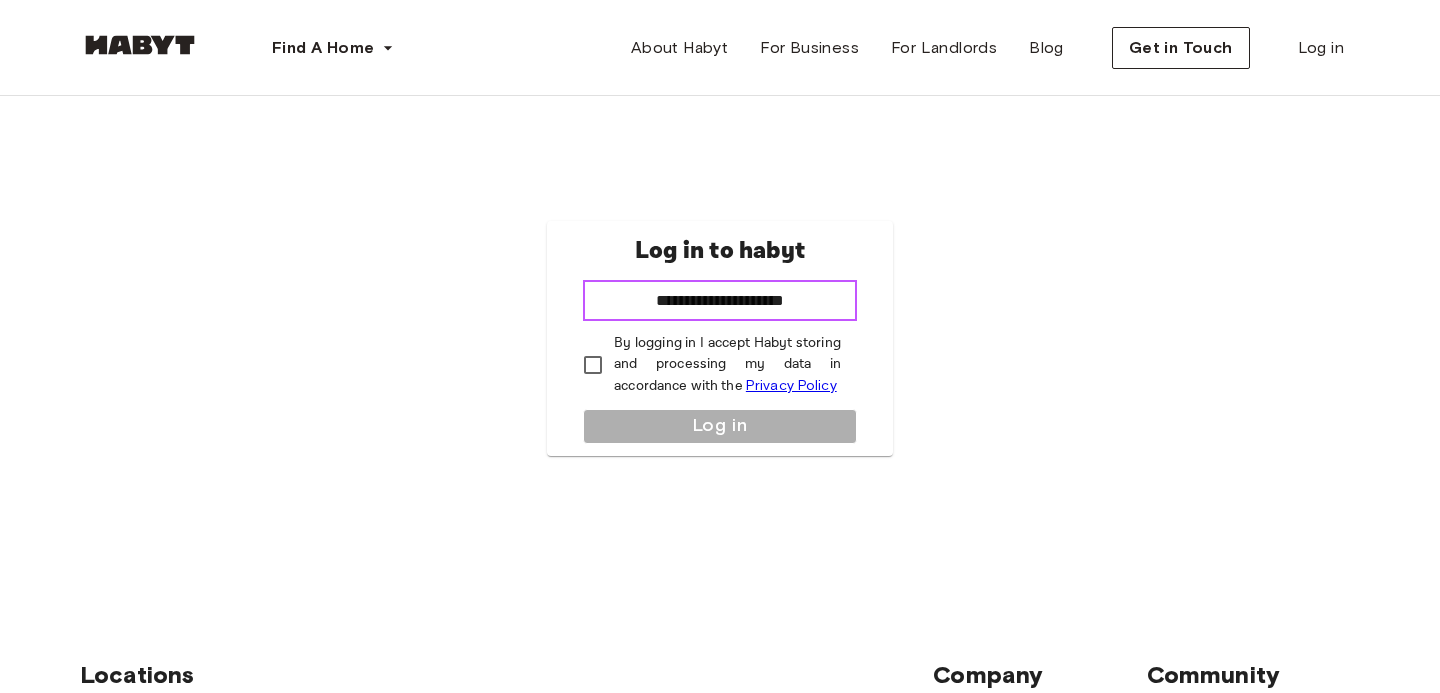 type on "**********" 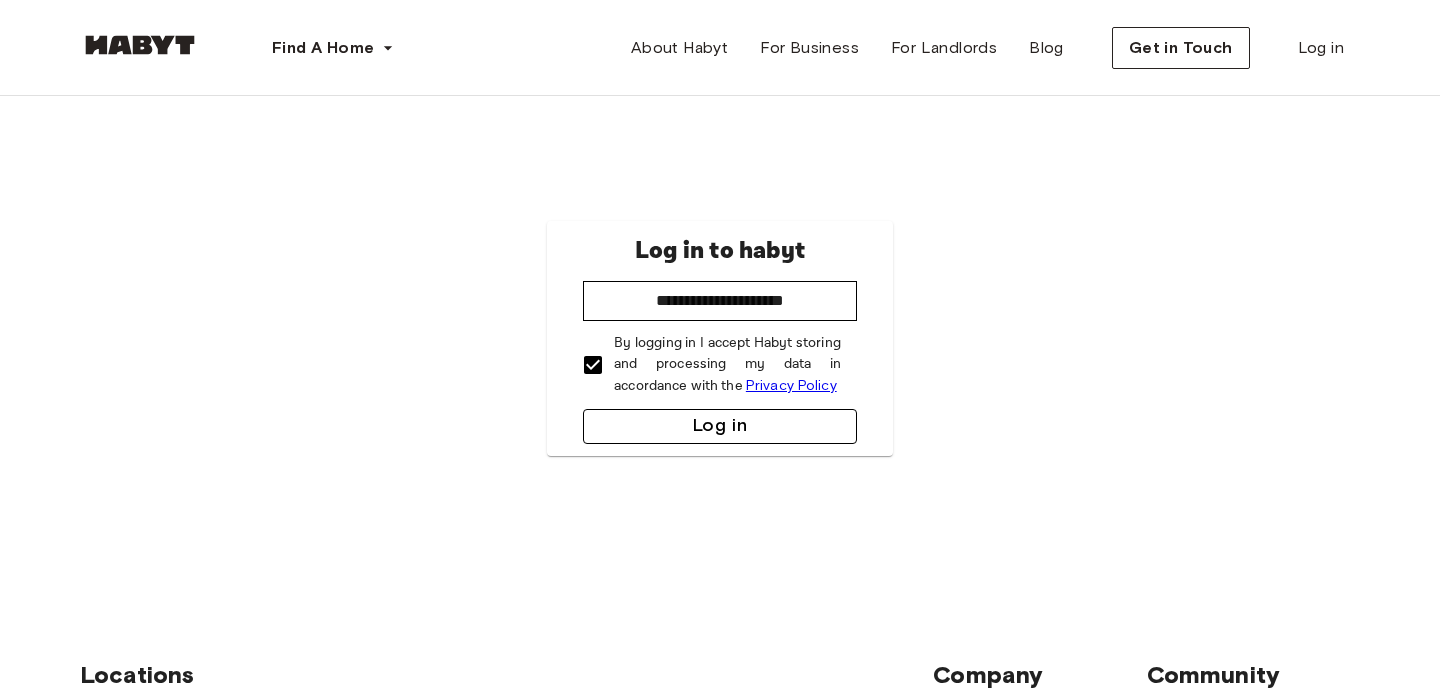 click on "Log in" at bounding box center [720, 426] 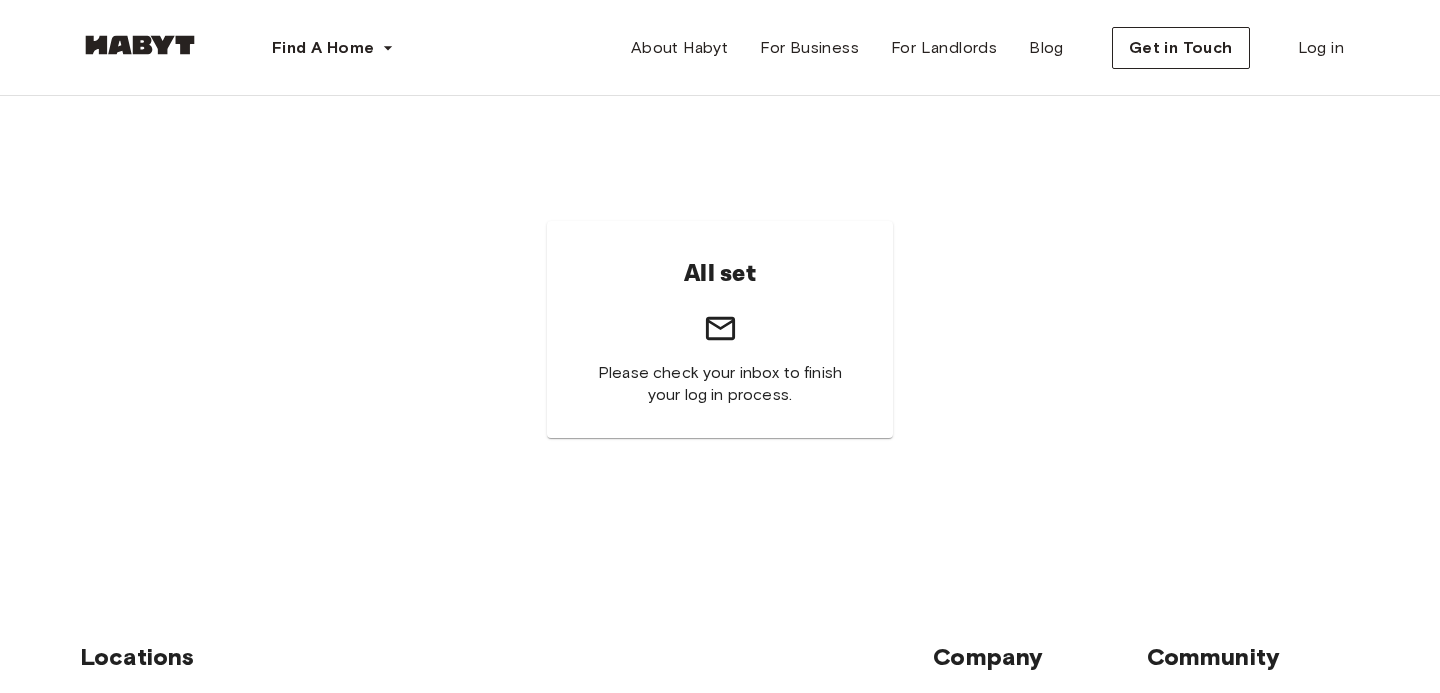scroll, scrollTop: 0, scrollLeft: 0, axis: both 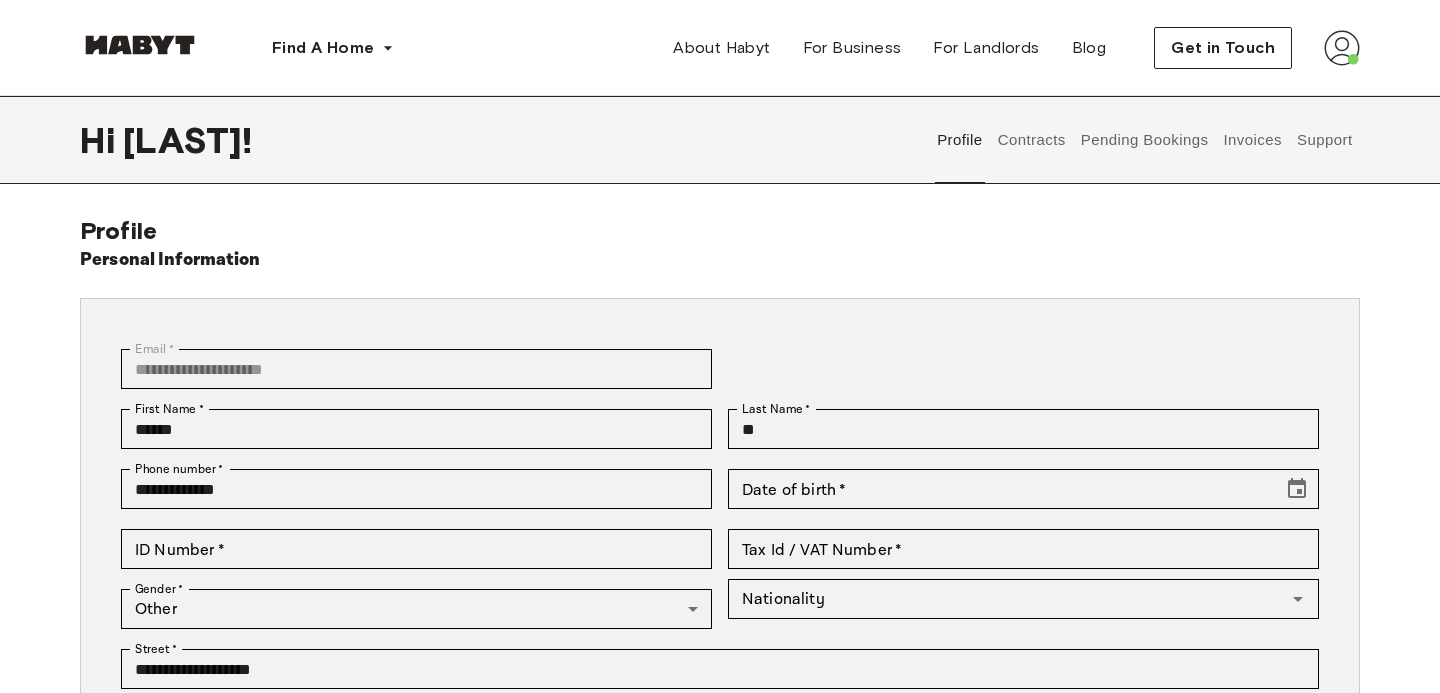 click on "Contracts" at bounding box center [1031, 140] 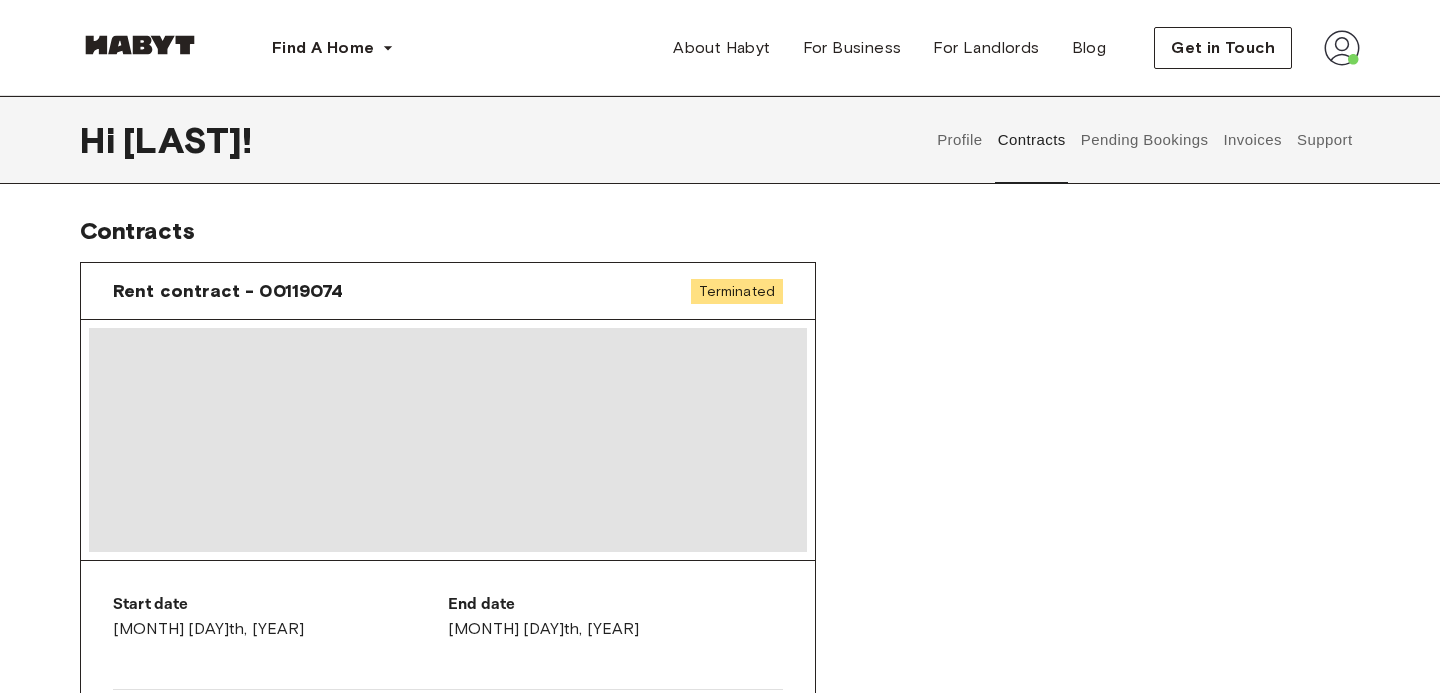 click on "Pending Bookings" at bounding box center [1144, 140] 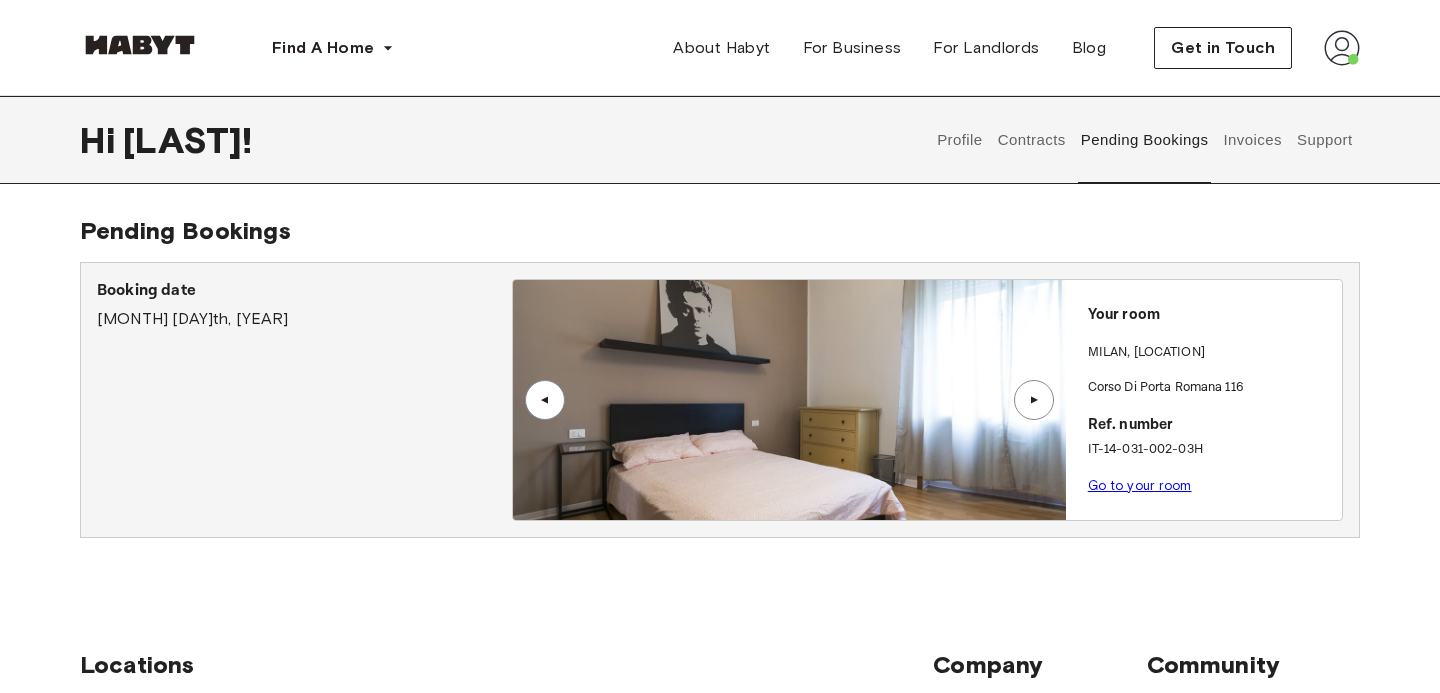 click on "Invoices" at bounding box center [1252, 140] 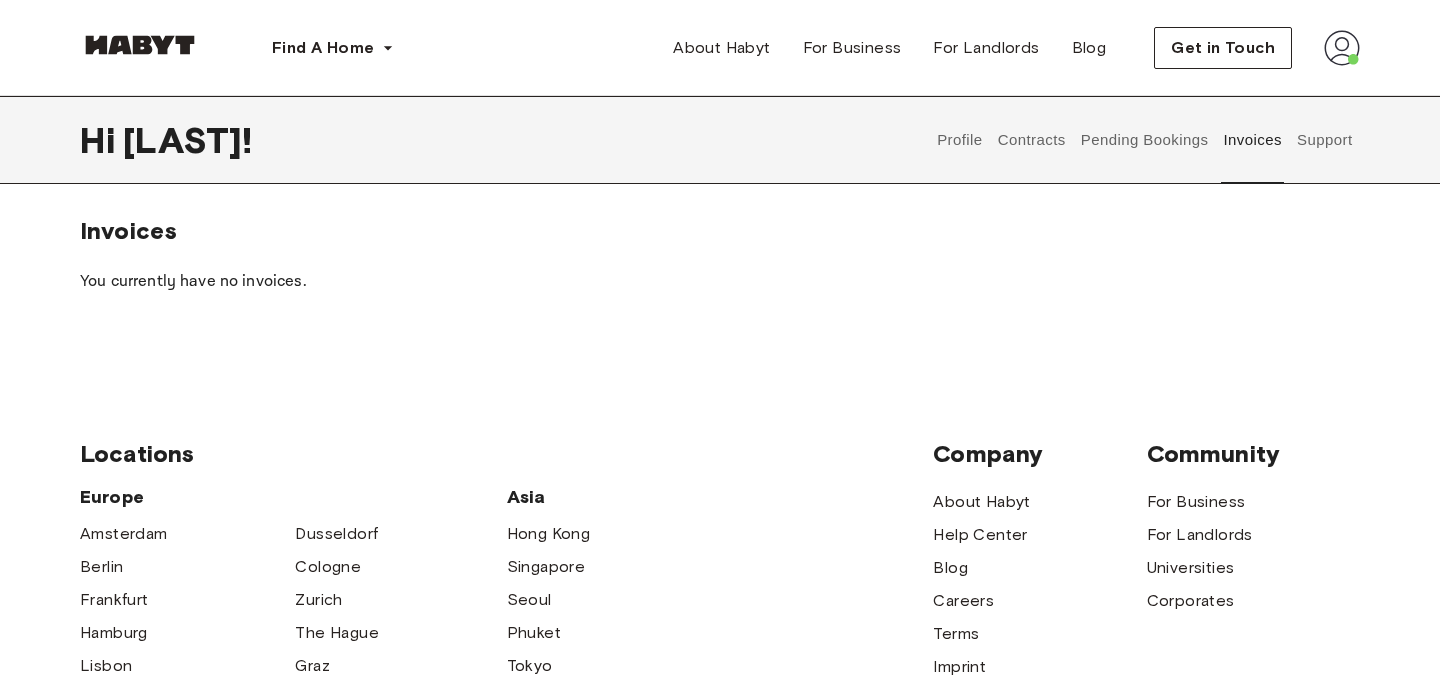 click on "Support" at bounding box center (1324, 140) 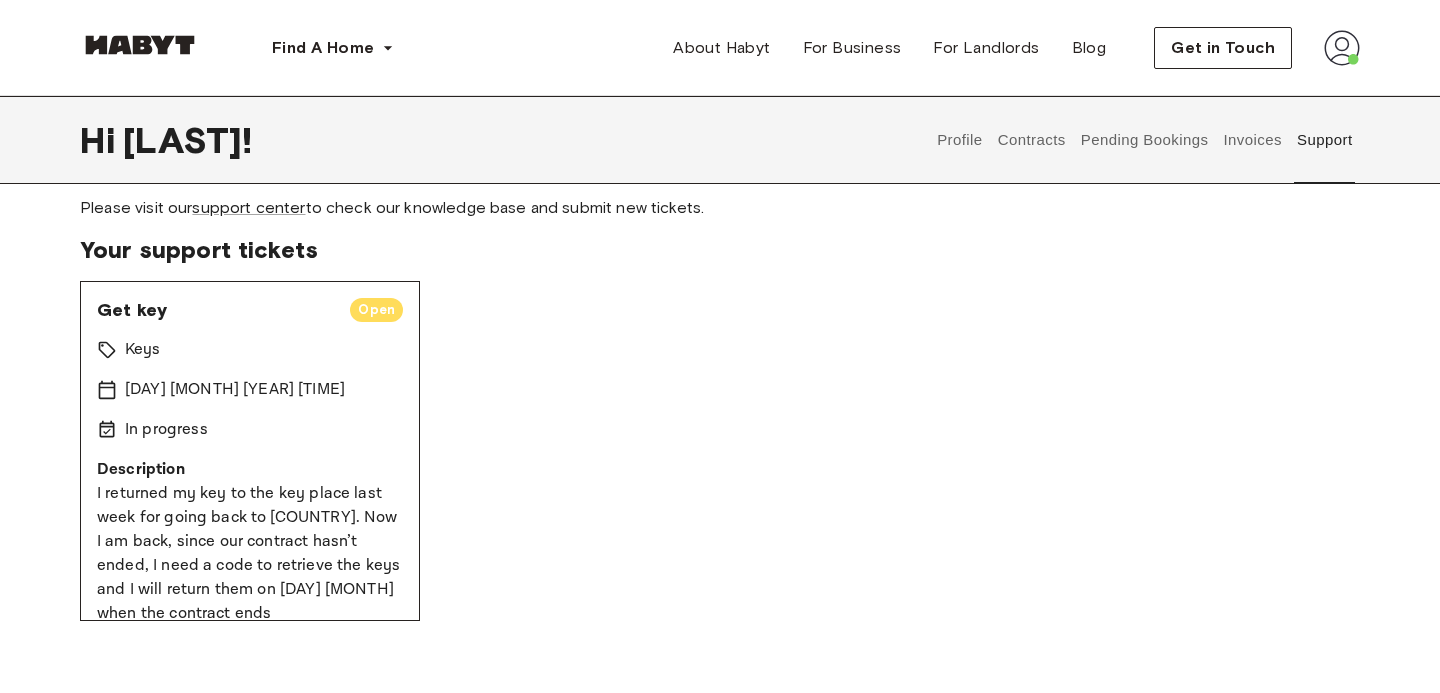 scroll, scrollTop: 0, scrollLeft: 0, axis: both 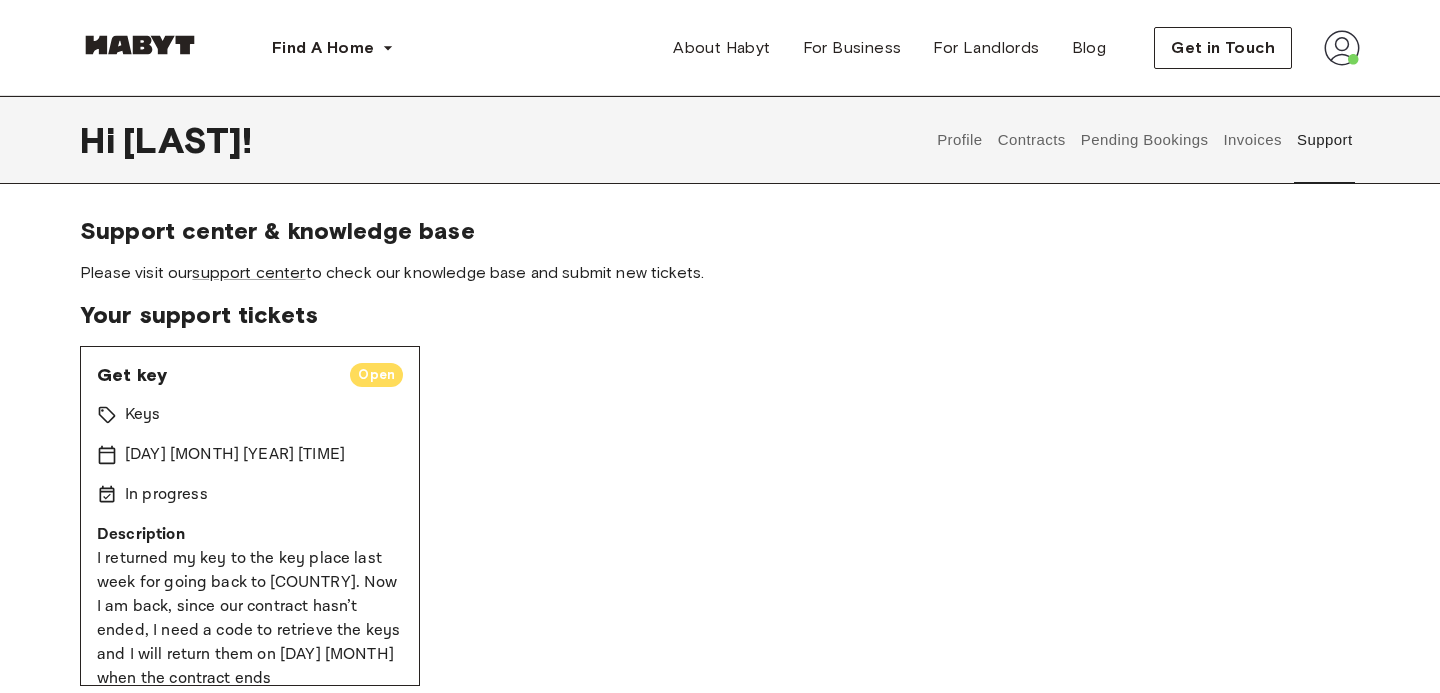 click on "Profile" at bounding box center [960, 140] 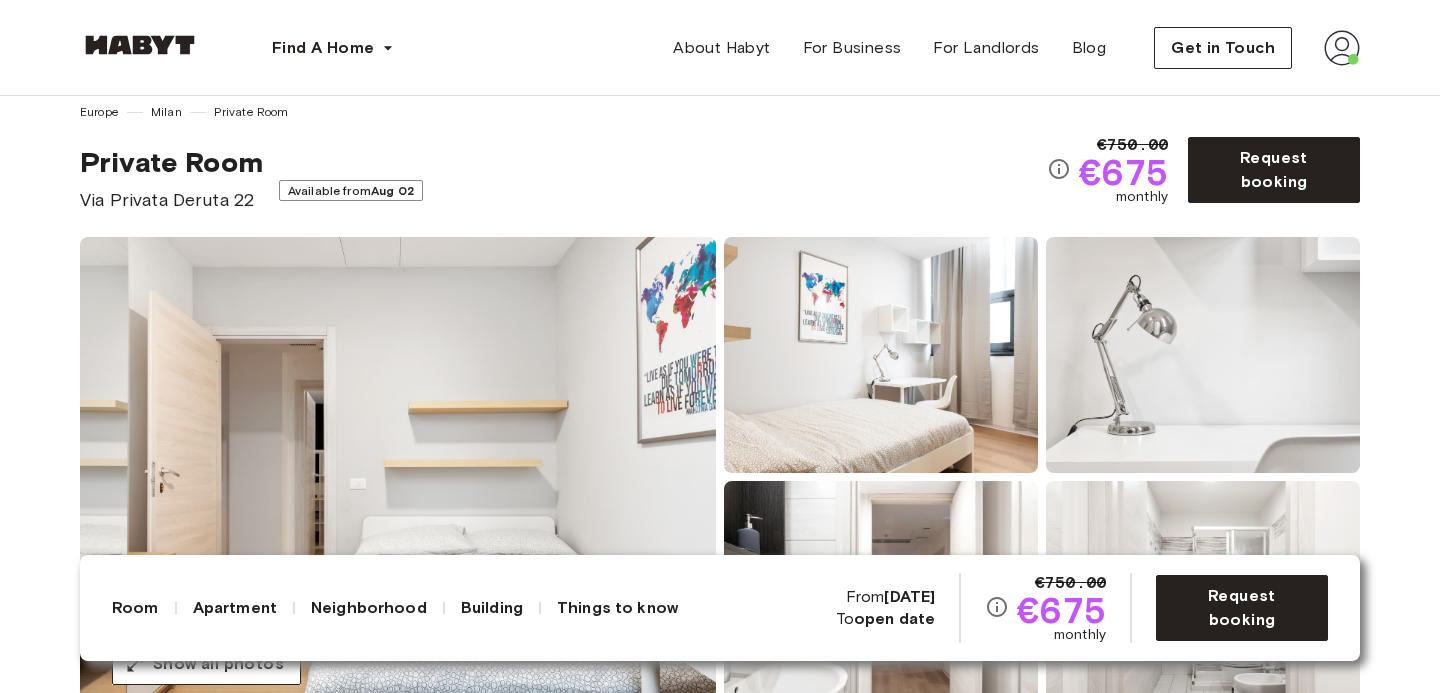 scroll, scrollTop: 117, scrollLeft: 0, axis: vertical 